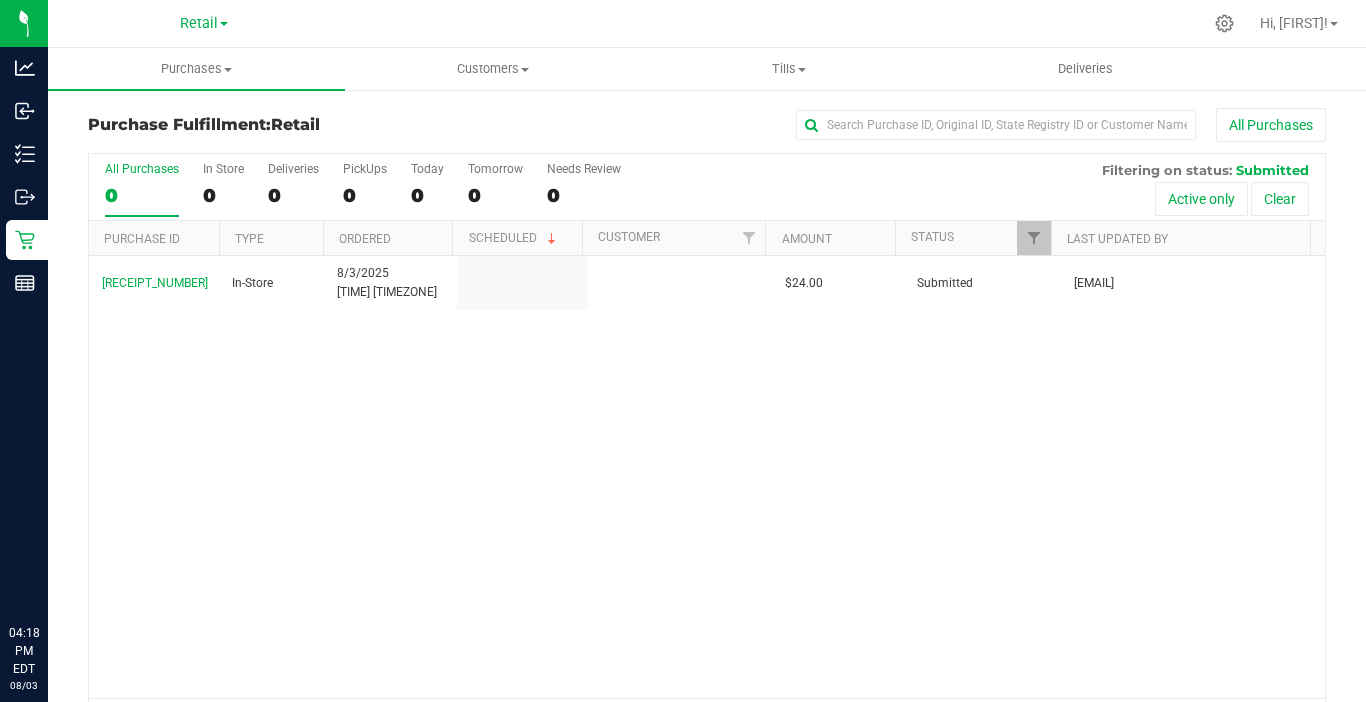scroll, scrollTop: 0, scrollLeft: 0, axis: both 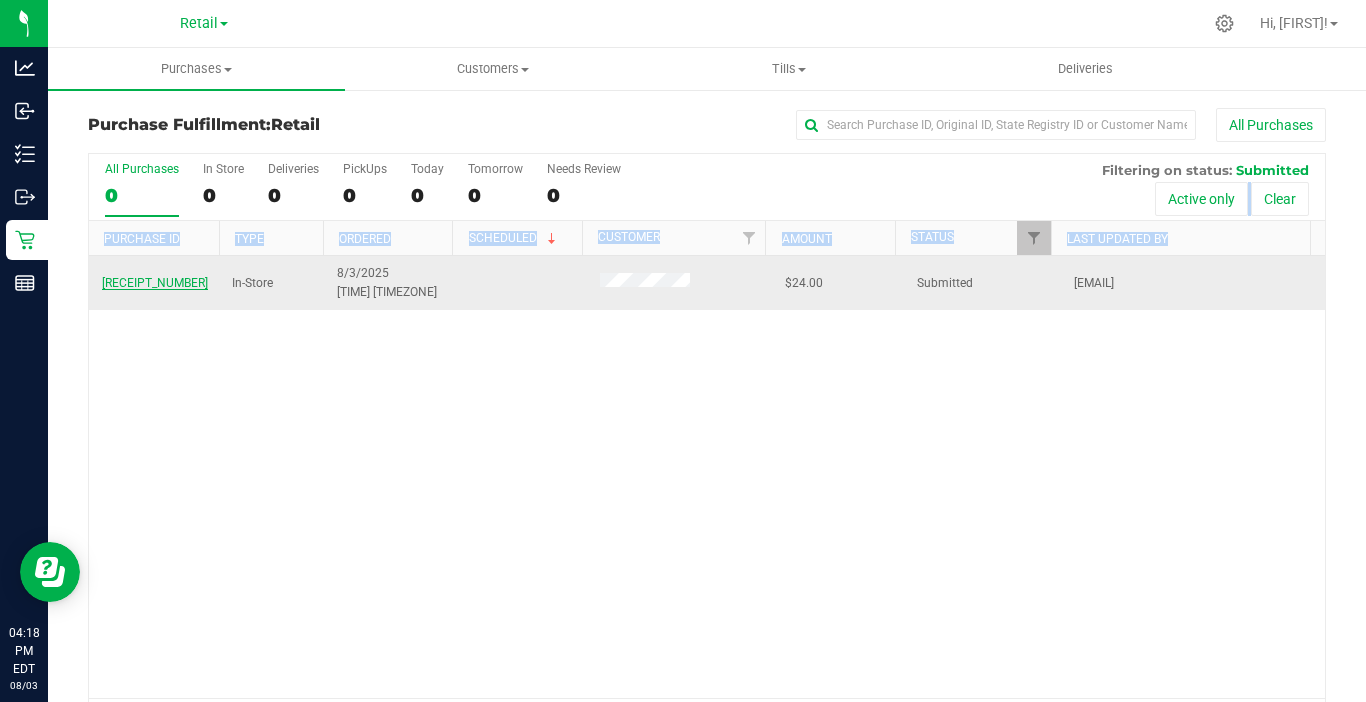 click on "00000845" at bounding box center (155, 283) 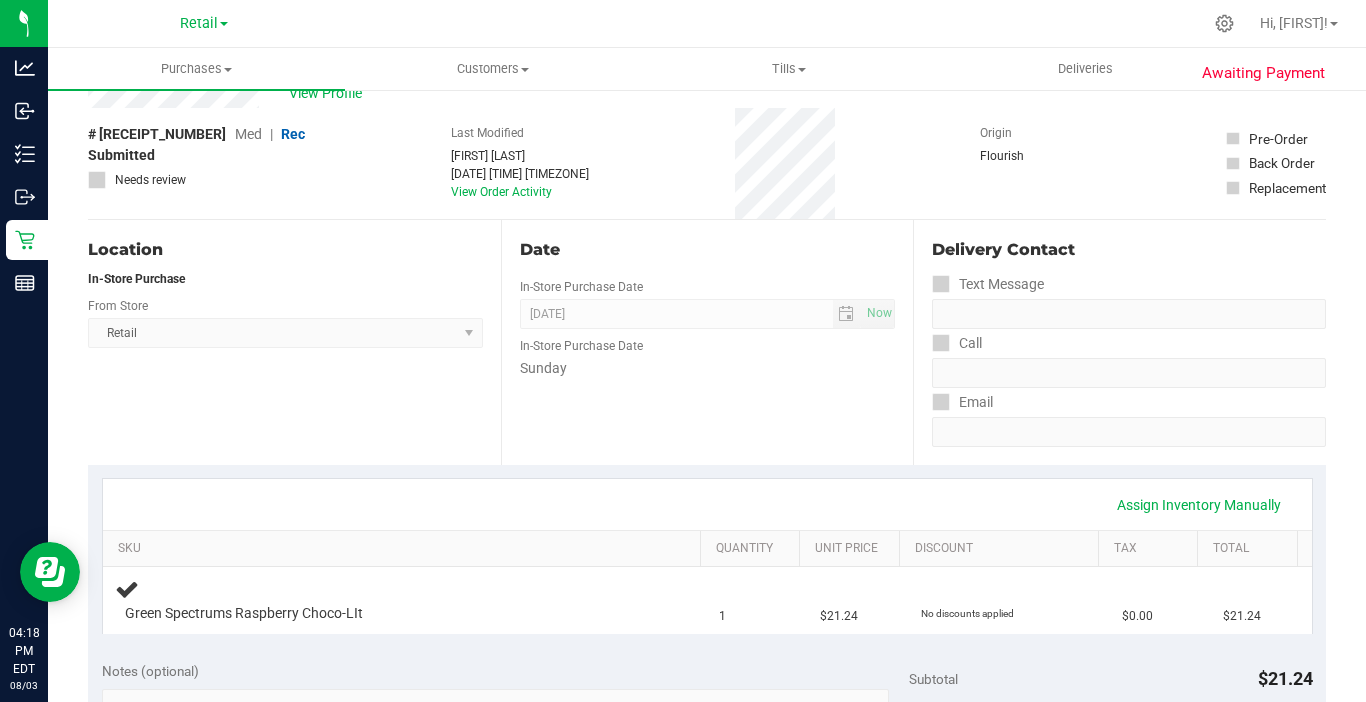scroll, scrollTop: 100, scrollLeft: 0, axis: vertical 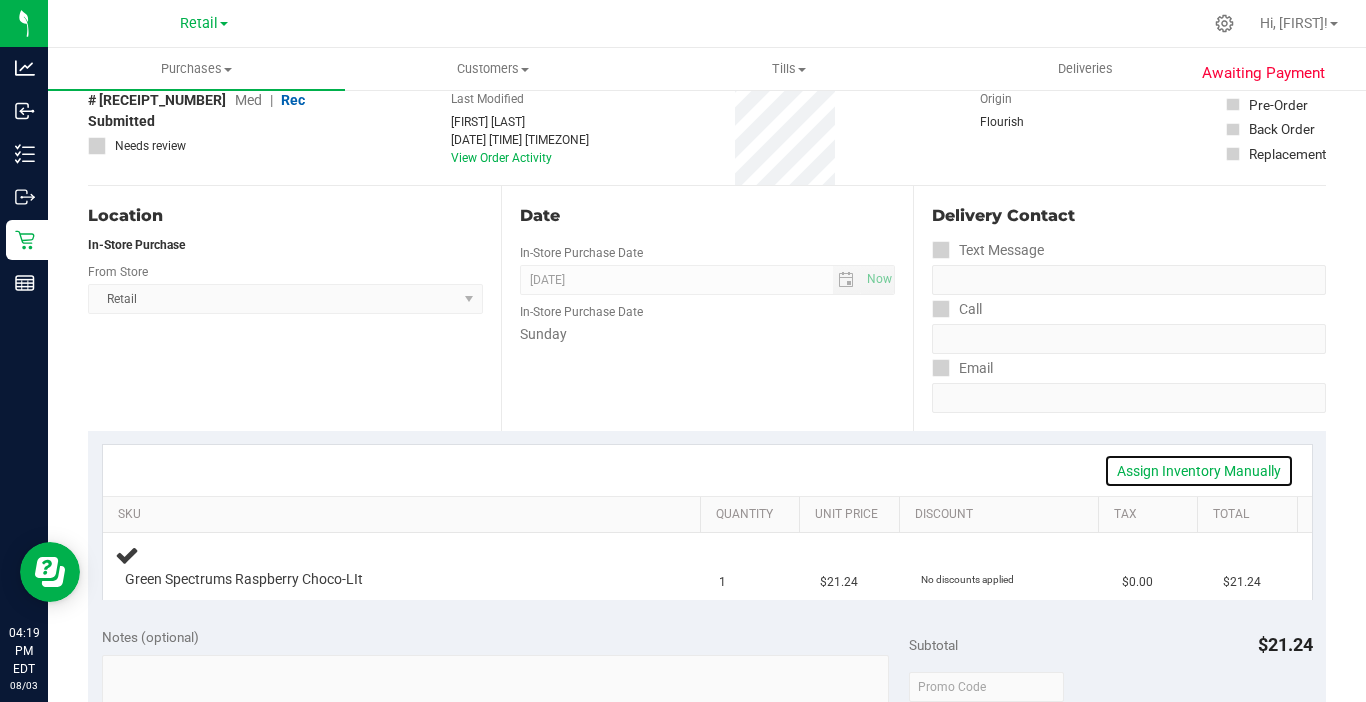 click on "Assign Inventory Manually" at bounding box center [1199, 471] 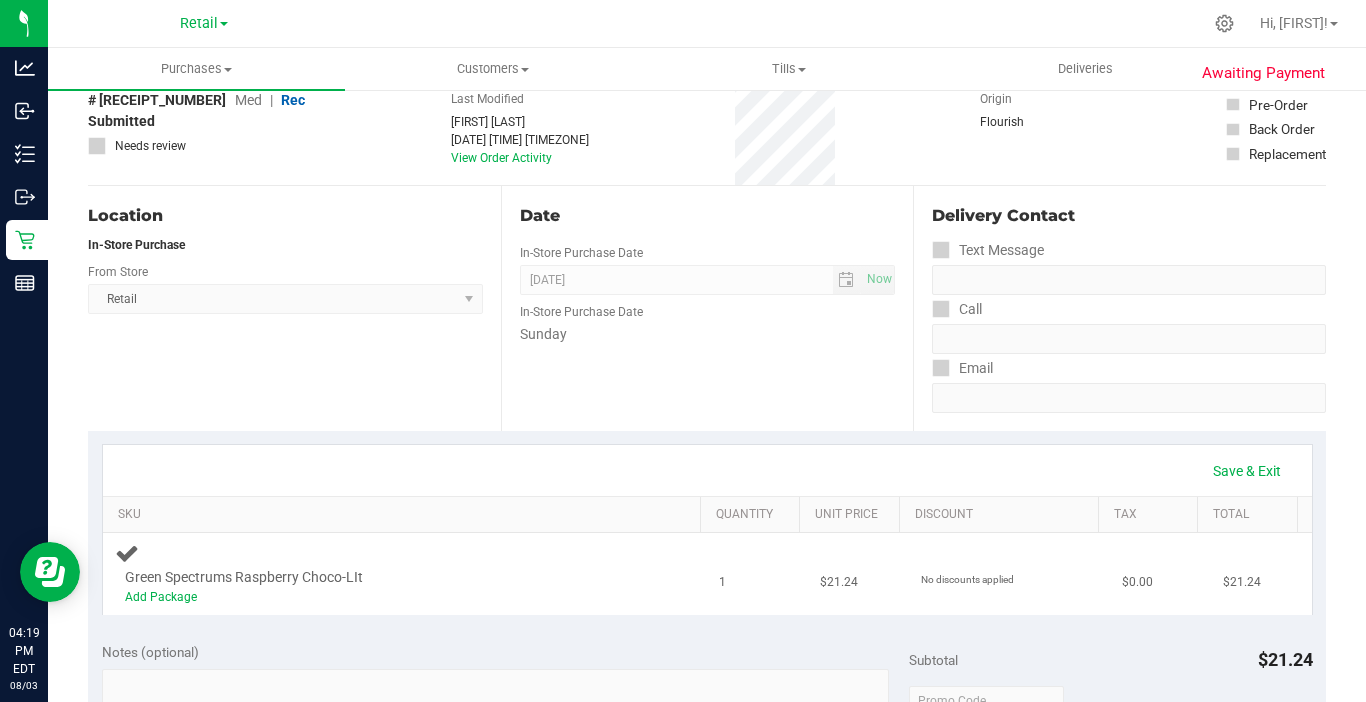 scroll, scrollTop: 200, scrollLeft: 0, axis: vertical 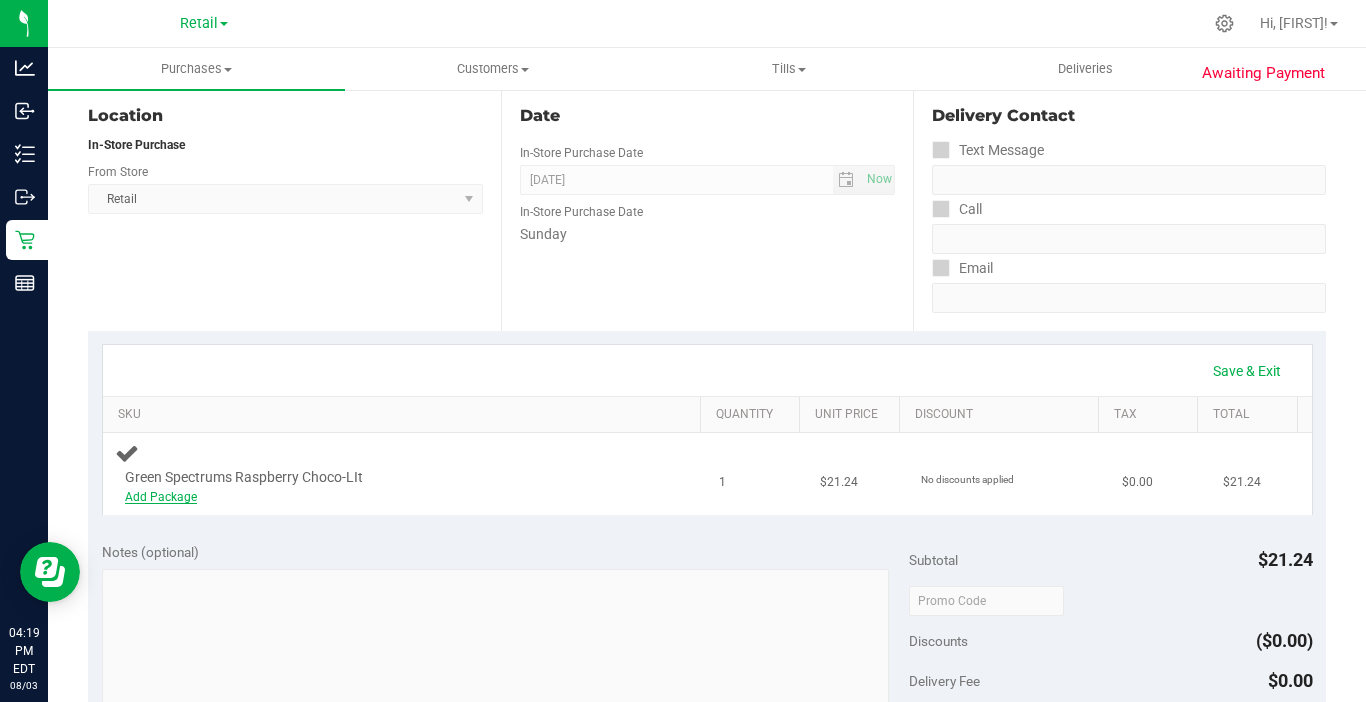 click on "Add Package" at bounding box center (161, 497) 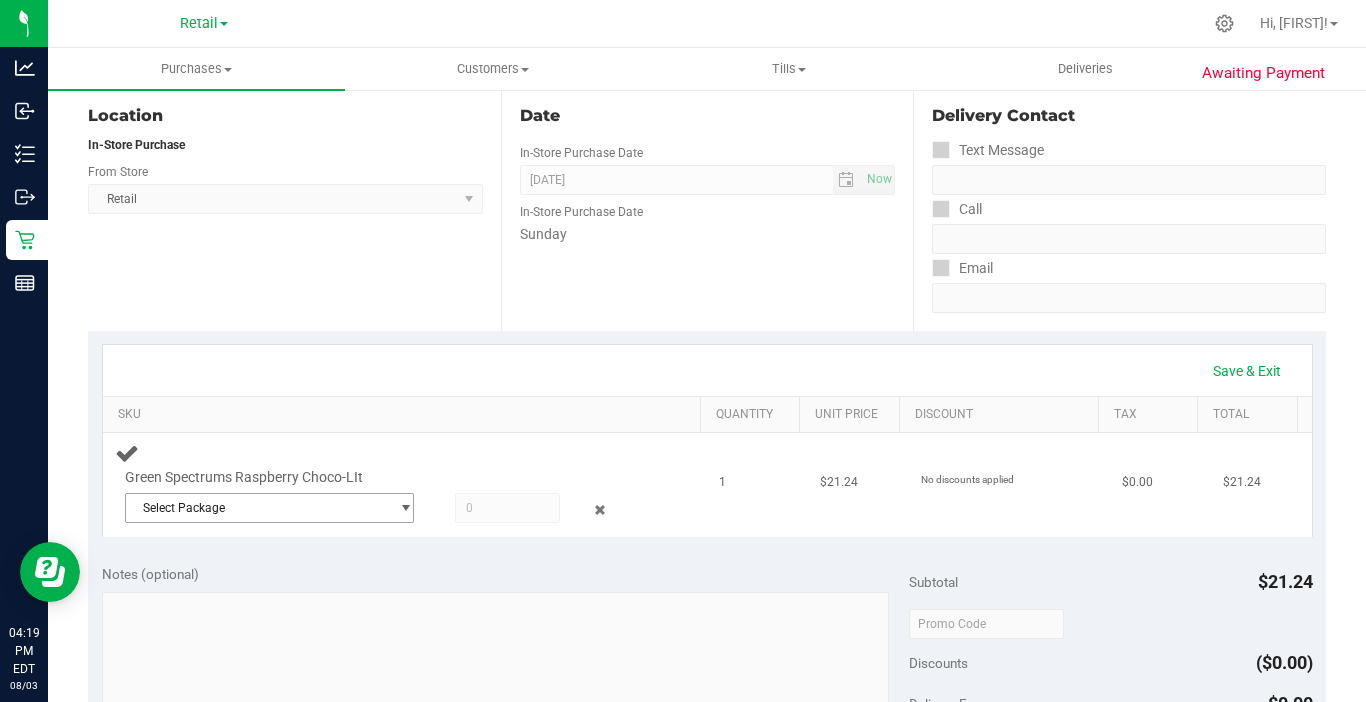 click on "Select Package" at bounding box center [257, 508] 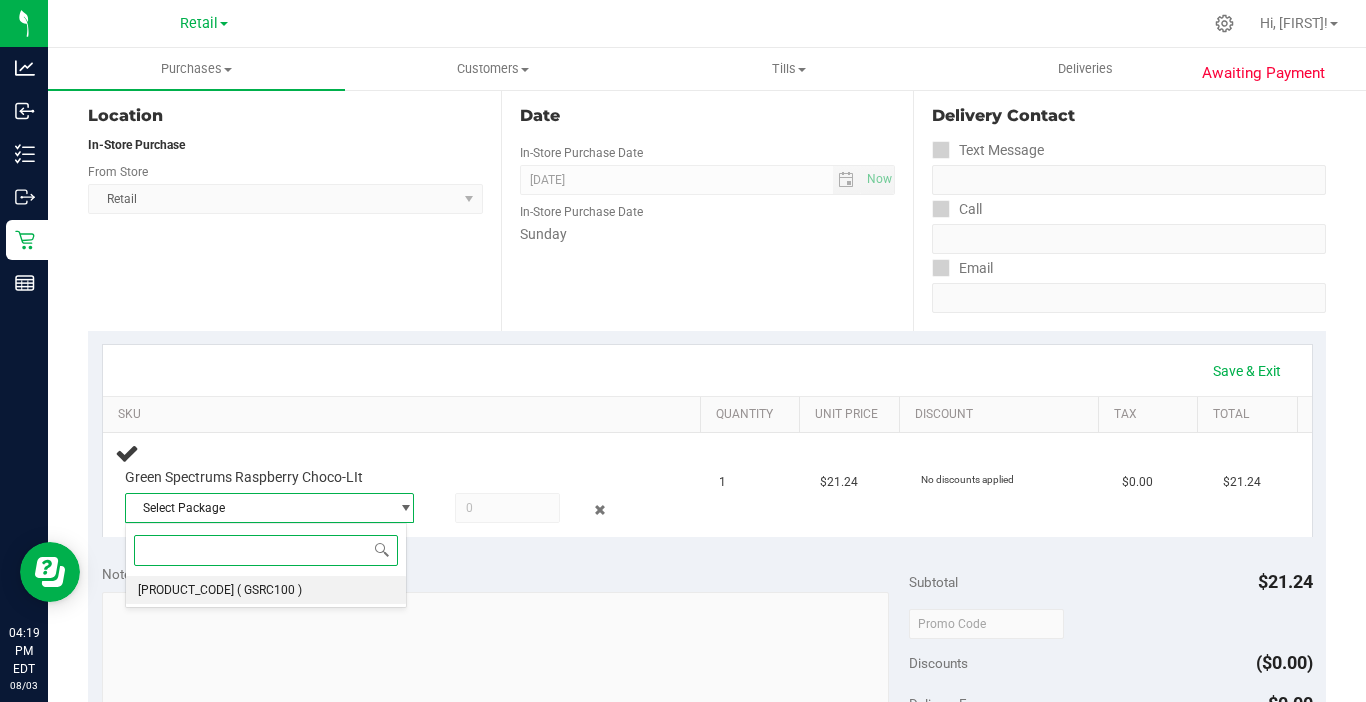 drag, startPoint x: 221, startPoint y: 598, endPoint x: 230, endPoint y: 591, distance: 11.401754 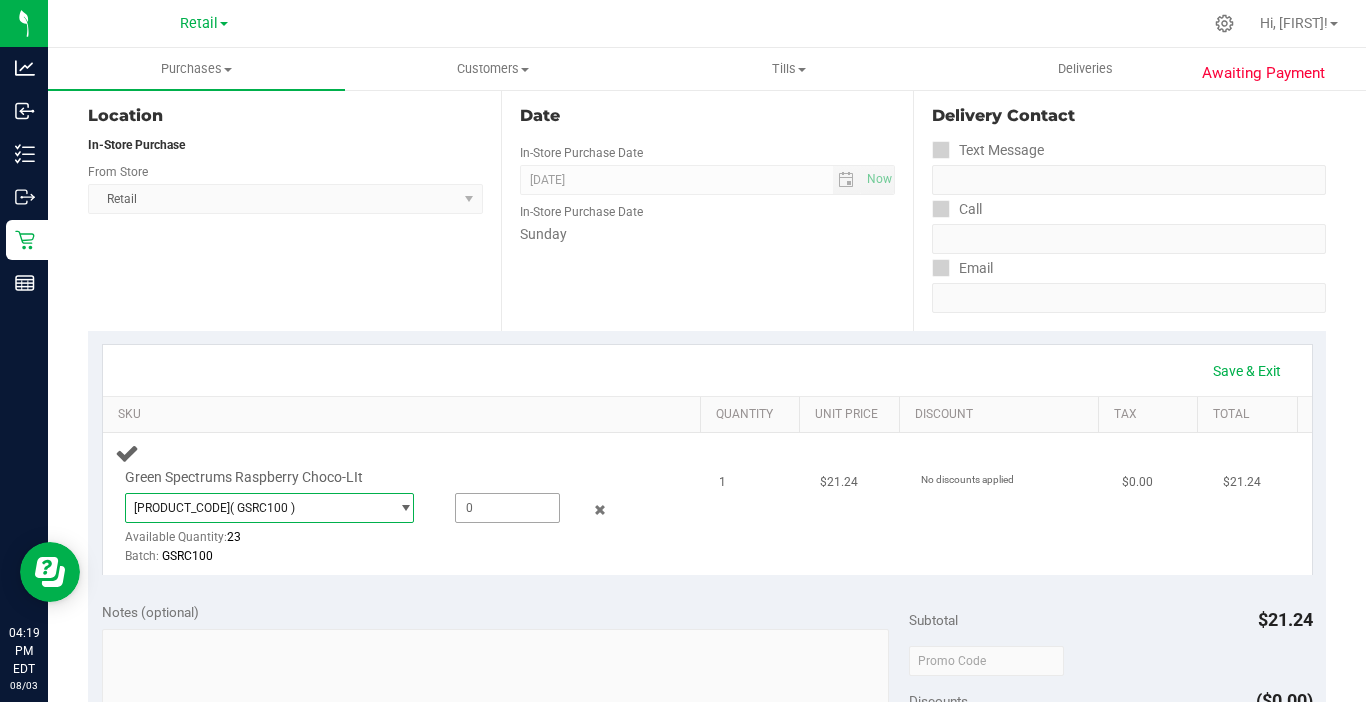 click at bounding box center (507, 508) 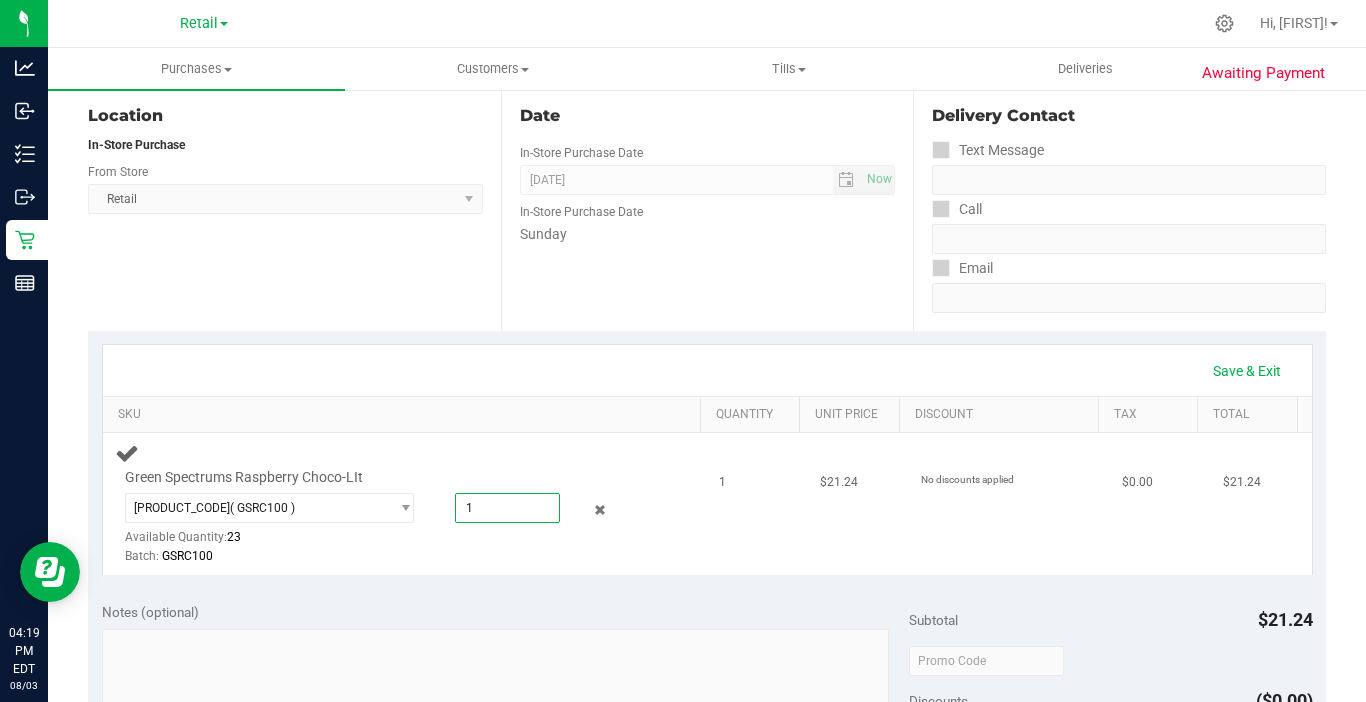 type on "1" 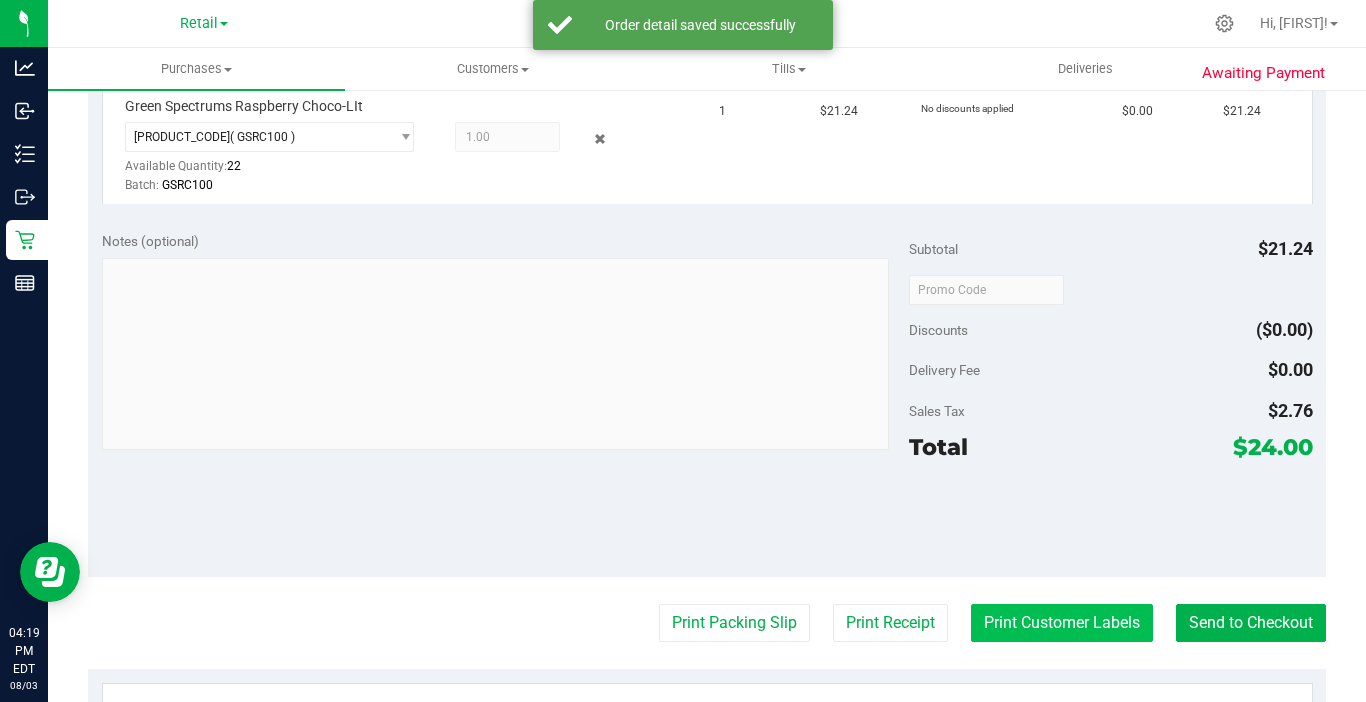 scroll, scrollTop: 600, scrollLeft: 0, axis: vertical 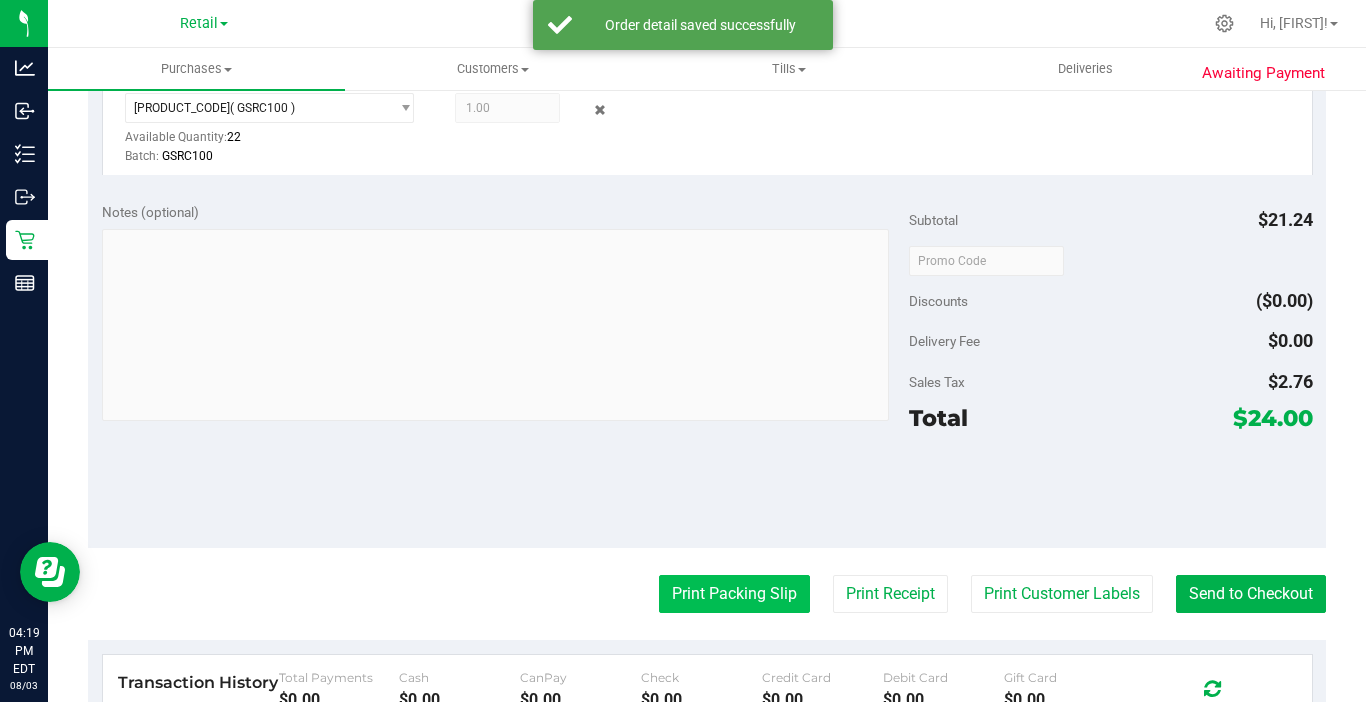 click on "Print Packing Slip" at bounding box center (734, 594) 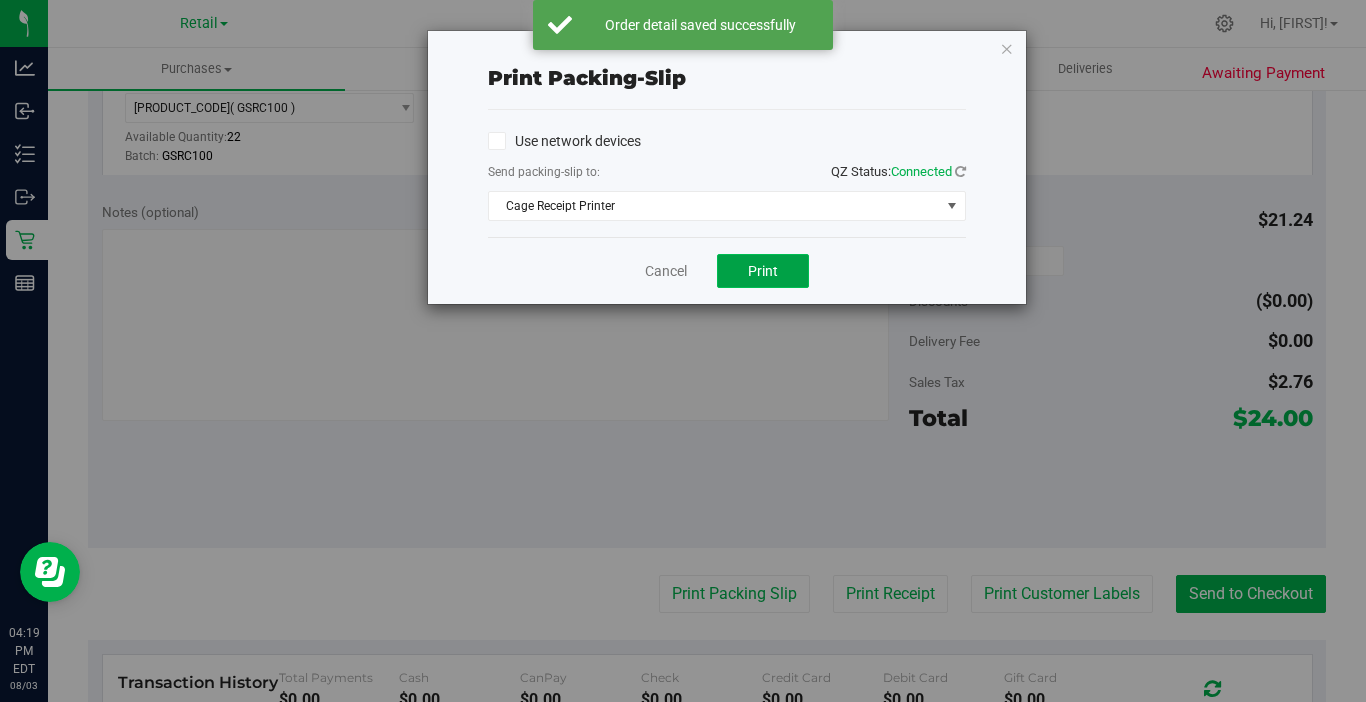 click on "Print" at bounding box center [763, 271] 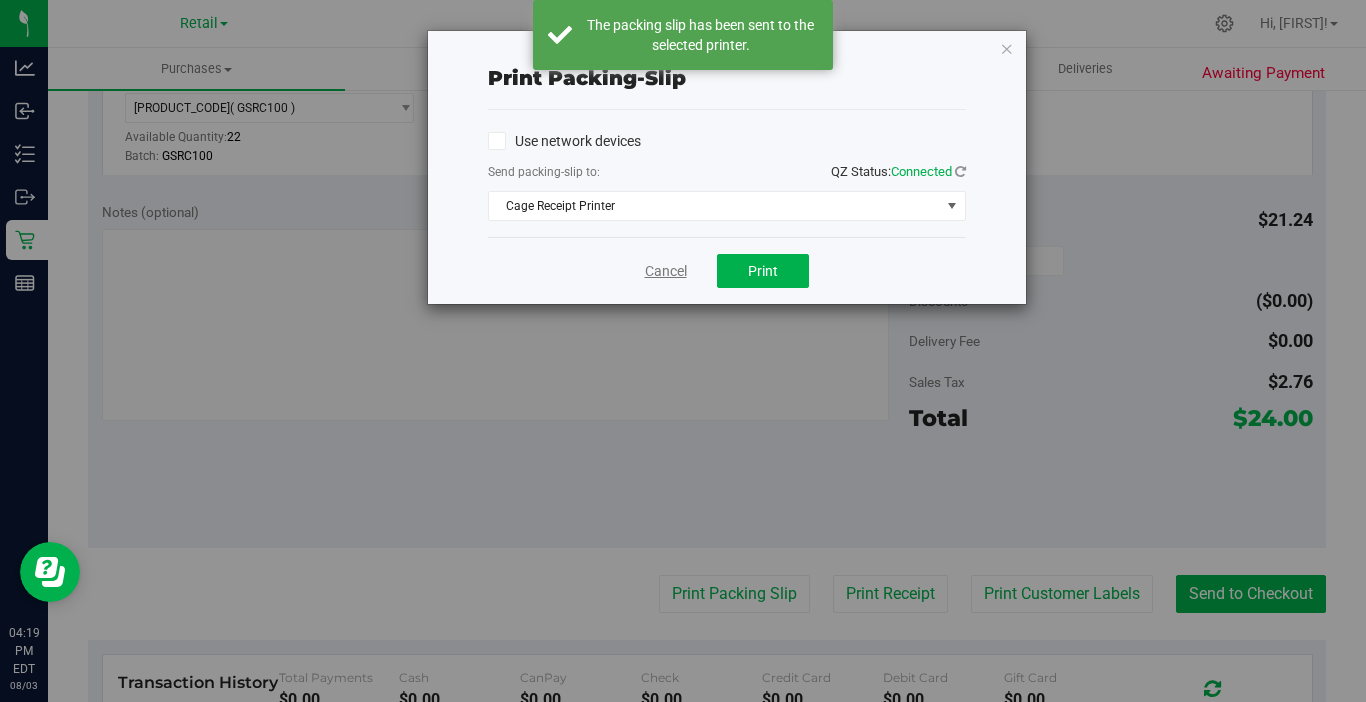 click on "Cancel" at bounding box center (666, 271) 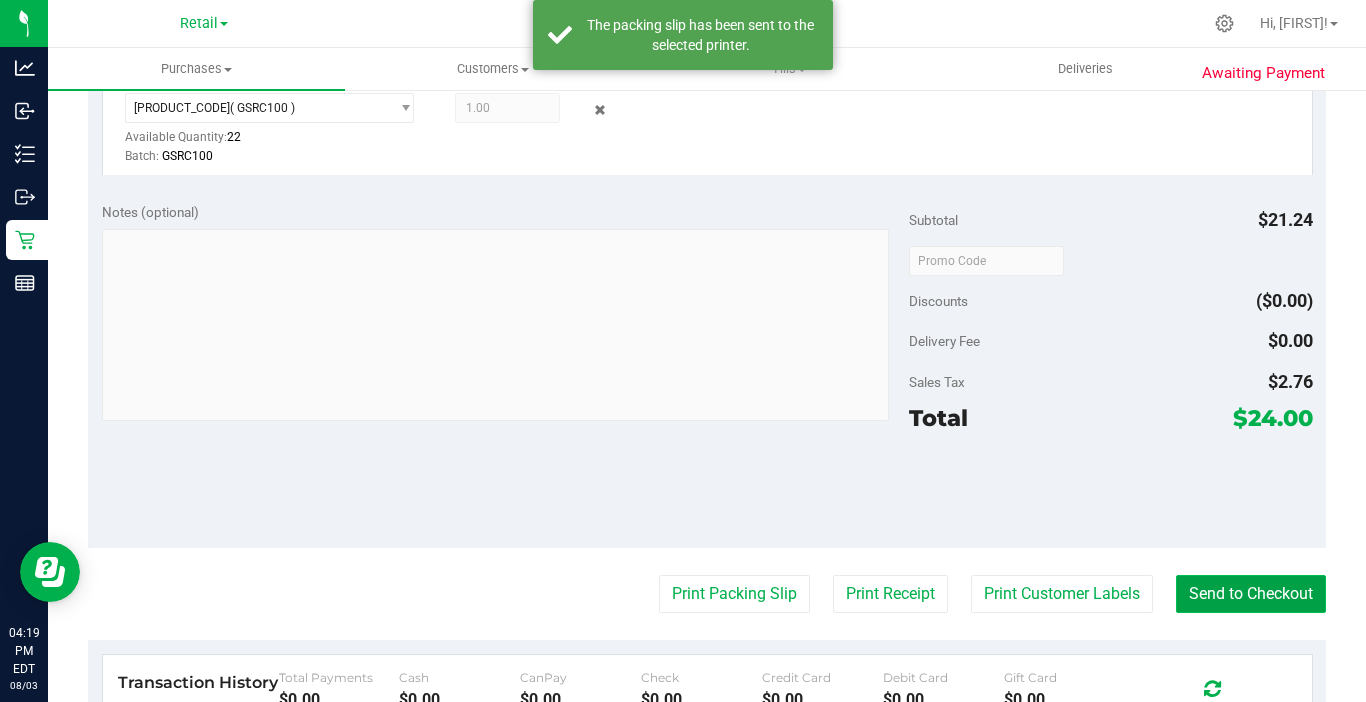 drag, startPoint x: 1210, startPoint y: 591, endPoint x: 1210, endPoint y: 580, distance: 11 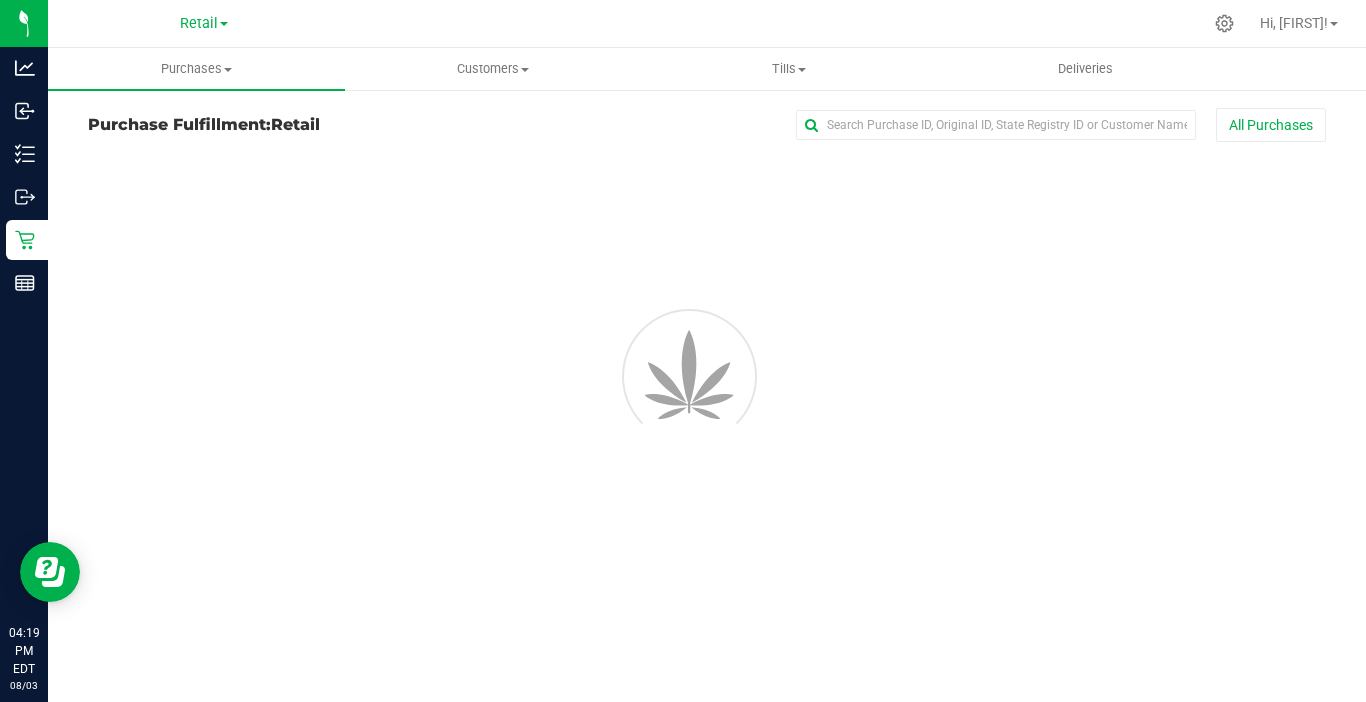 scroll, scrollTop: 0, scrollLeft: 0, axis: both 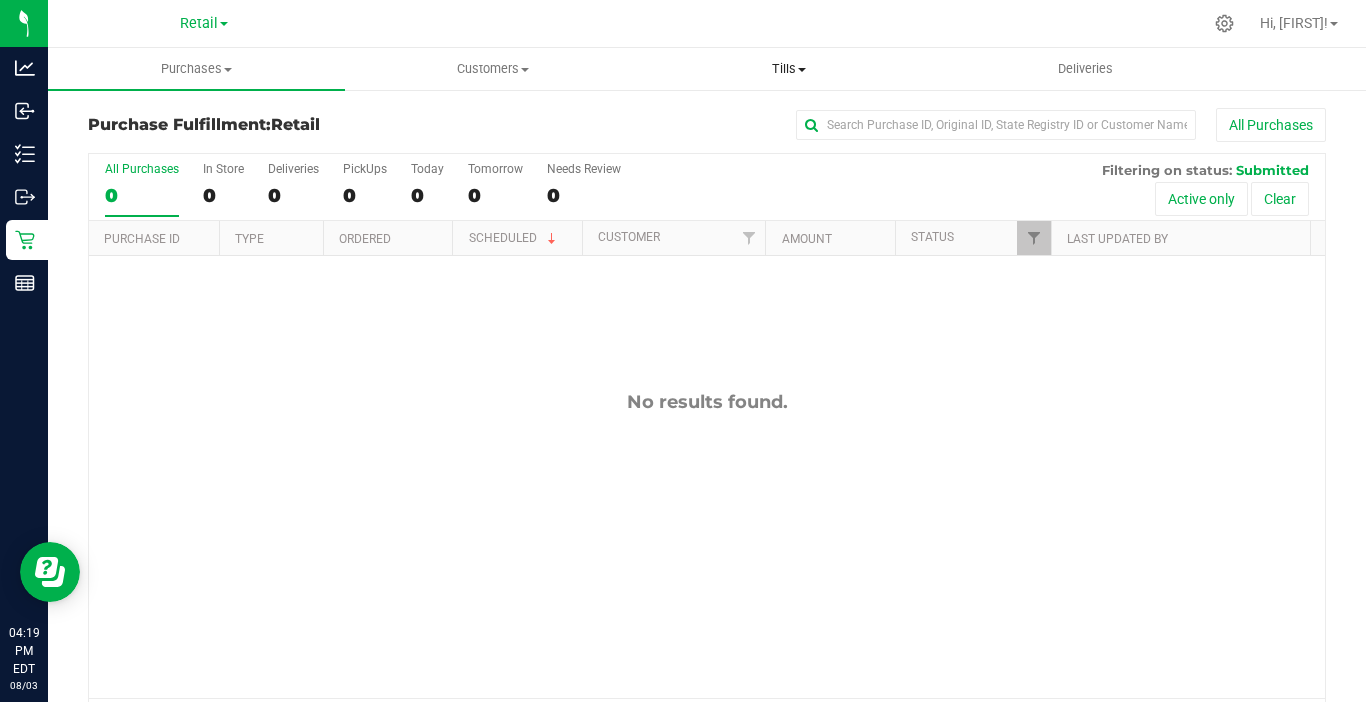 click on "Tills" at bounding box center (789, 69) 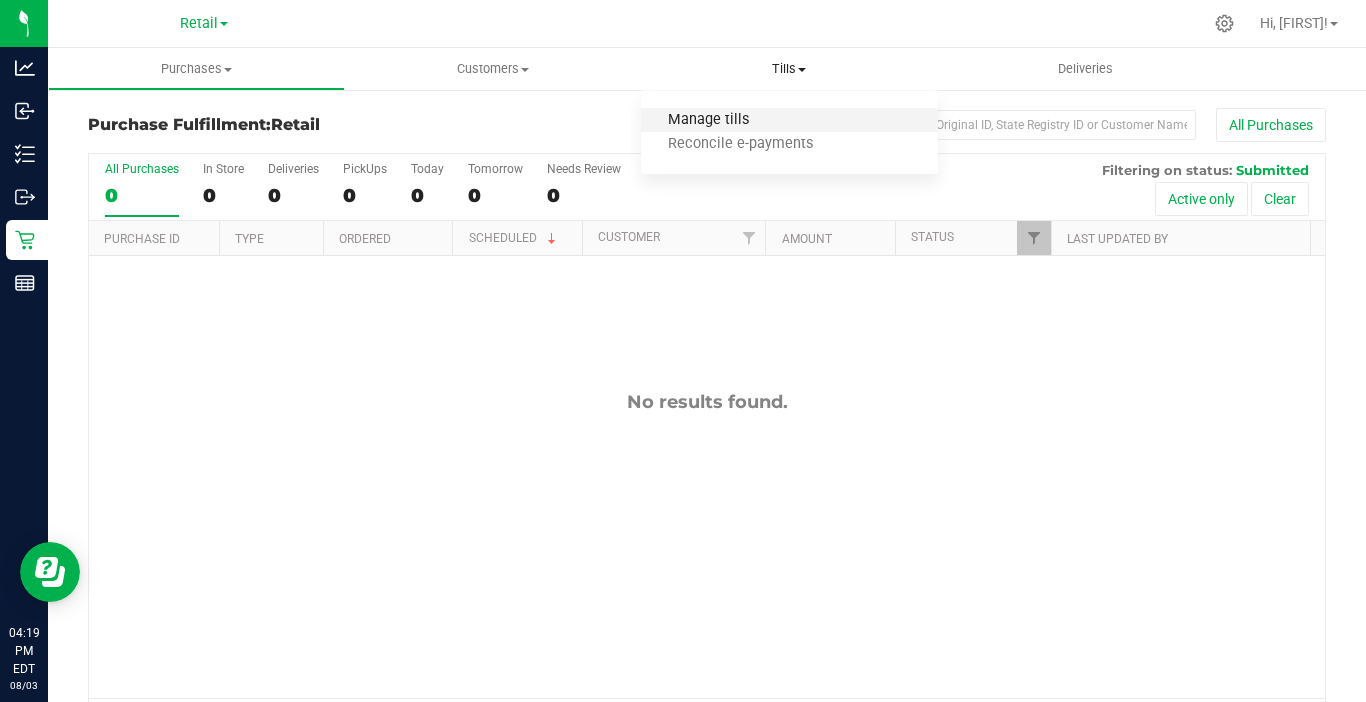 click on "Manage tills" at bounding box center (708, 120) 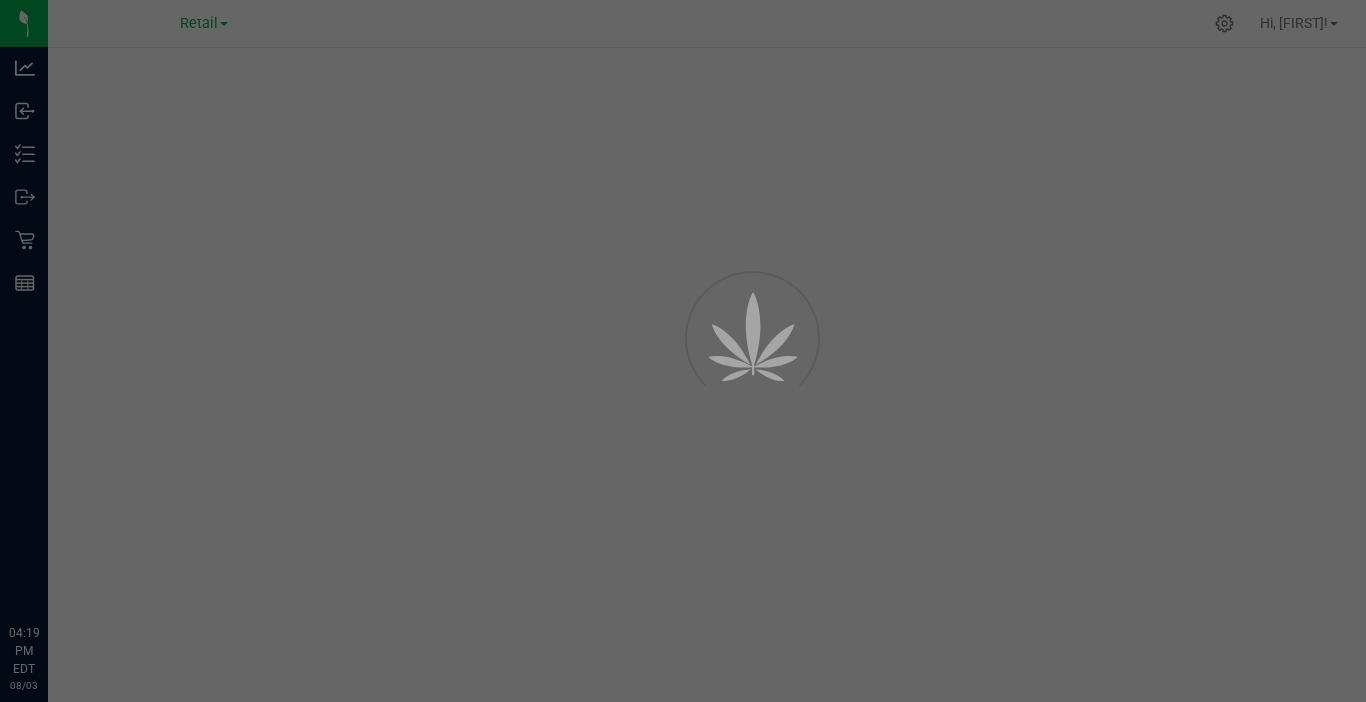 scroll, scrollTop: 0, scrollLeft: 0, axis: both 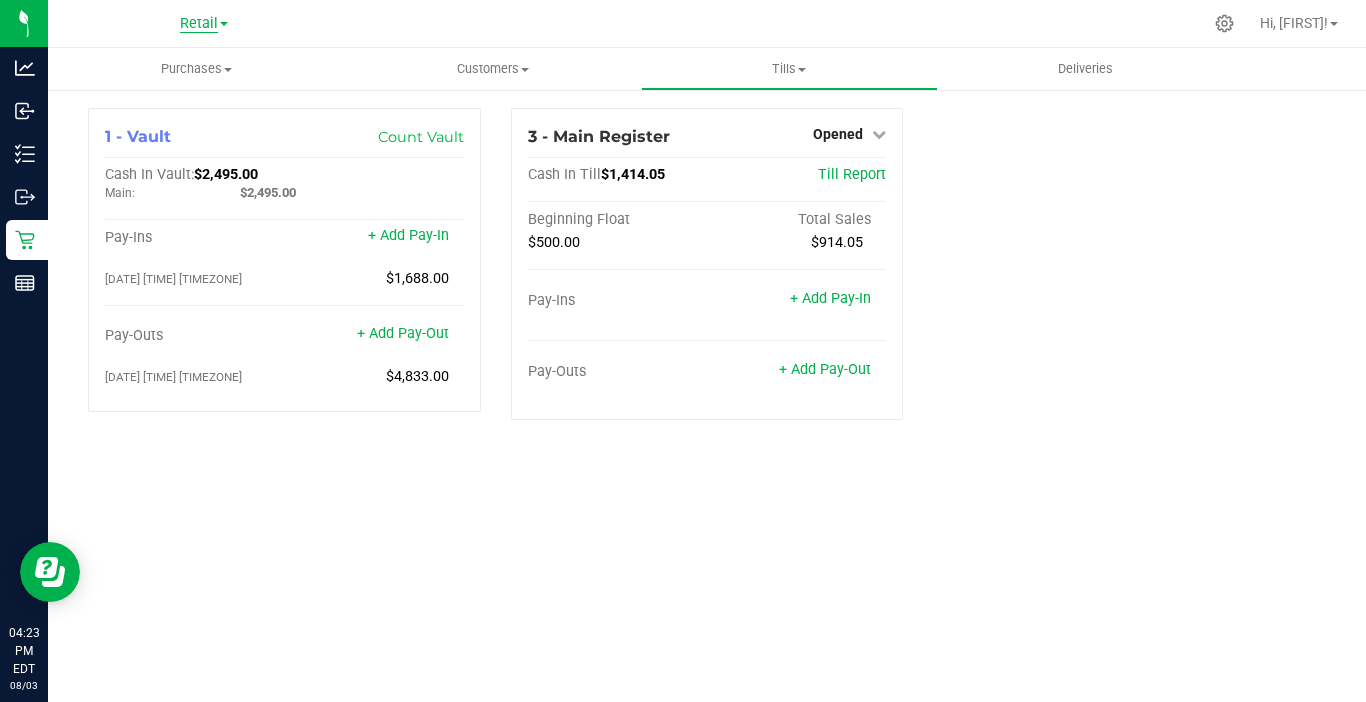 click on "Retail" at bounding box center [199, 24] 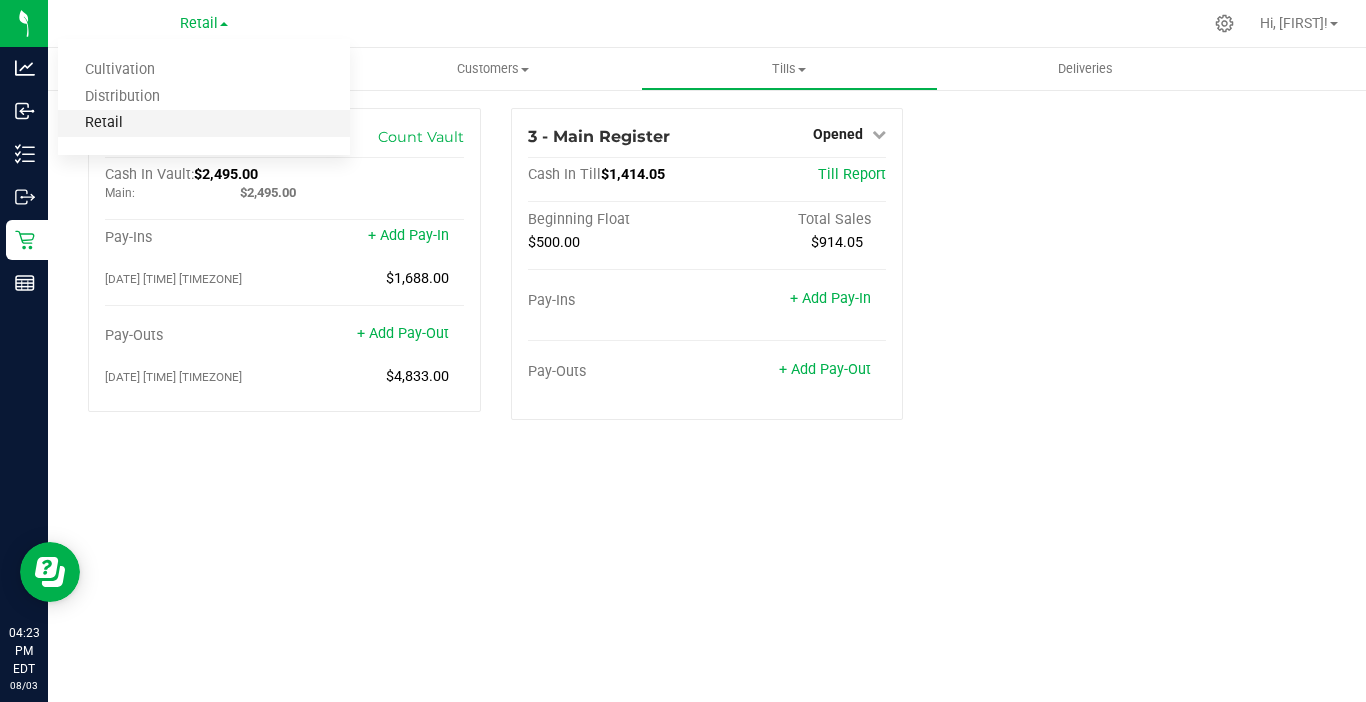 click on "Retail" at bounding box center [204, 123] 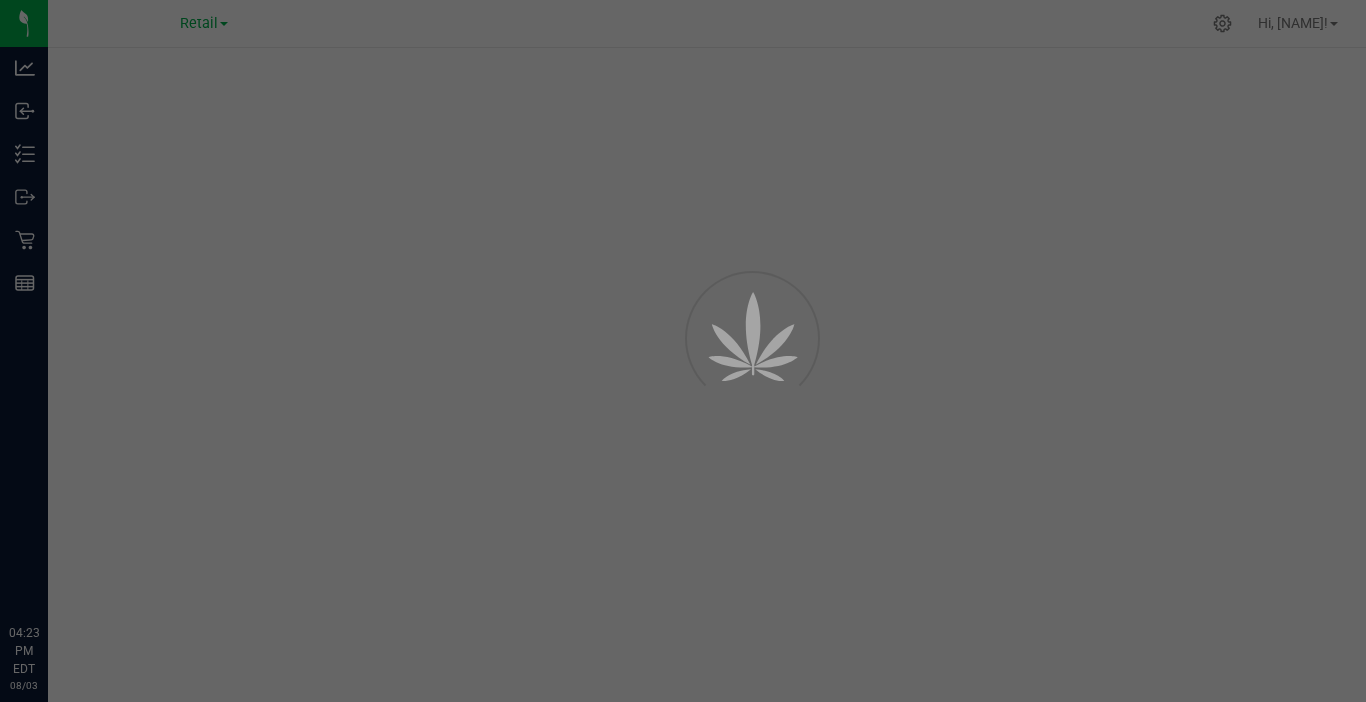 scroll, scrollTop: 0, scrollLeft: 0, axis: both 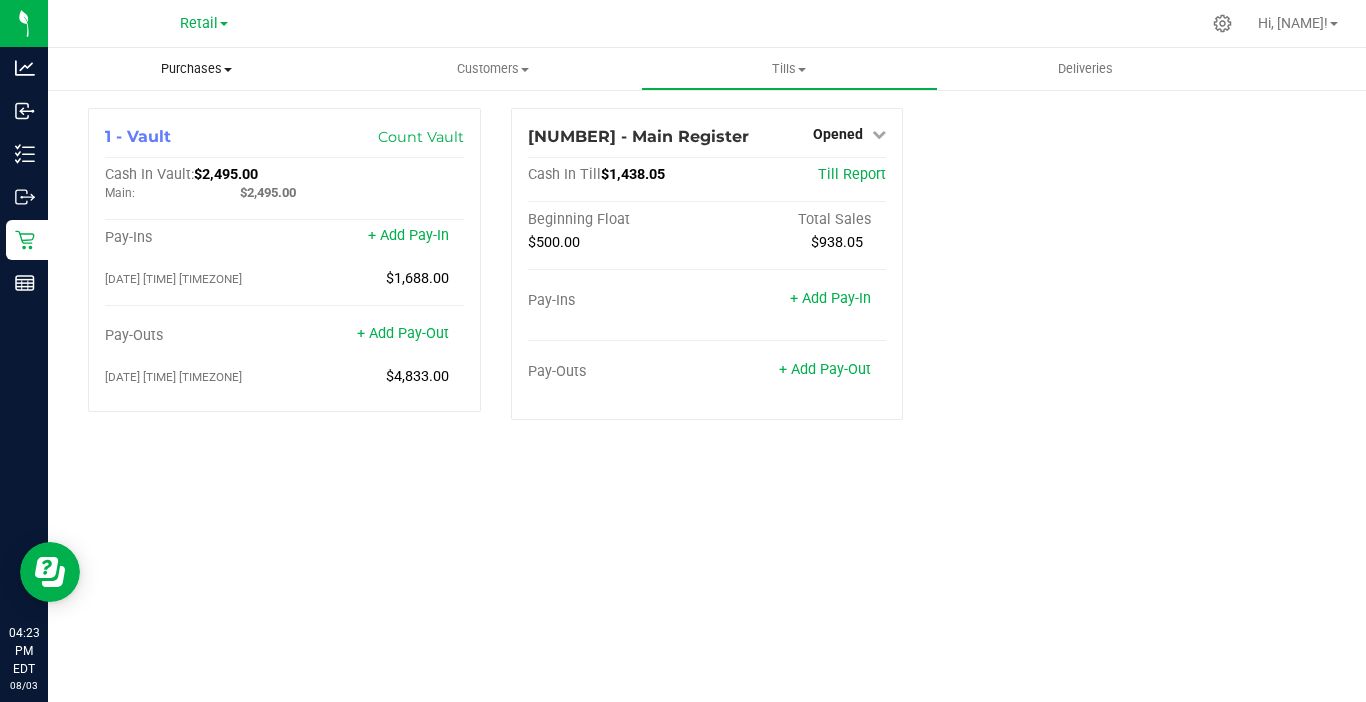 click on "Purchases" at bounding box center [196, 69] 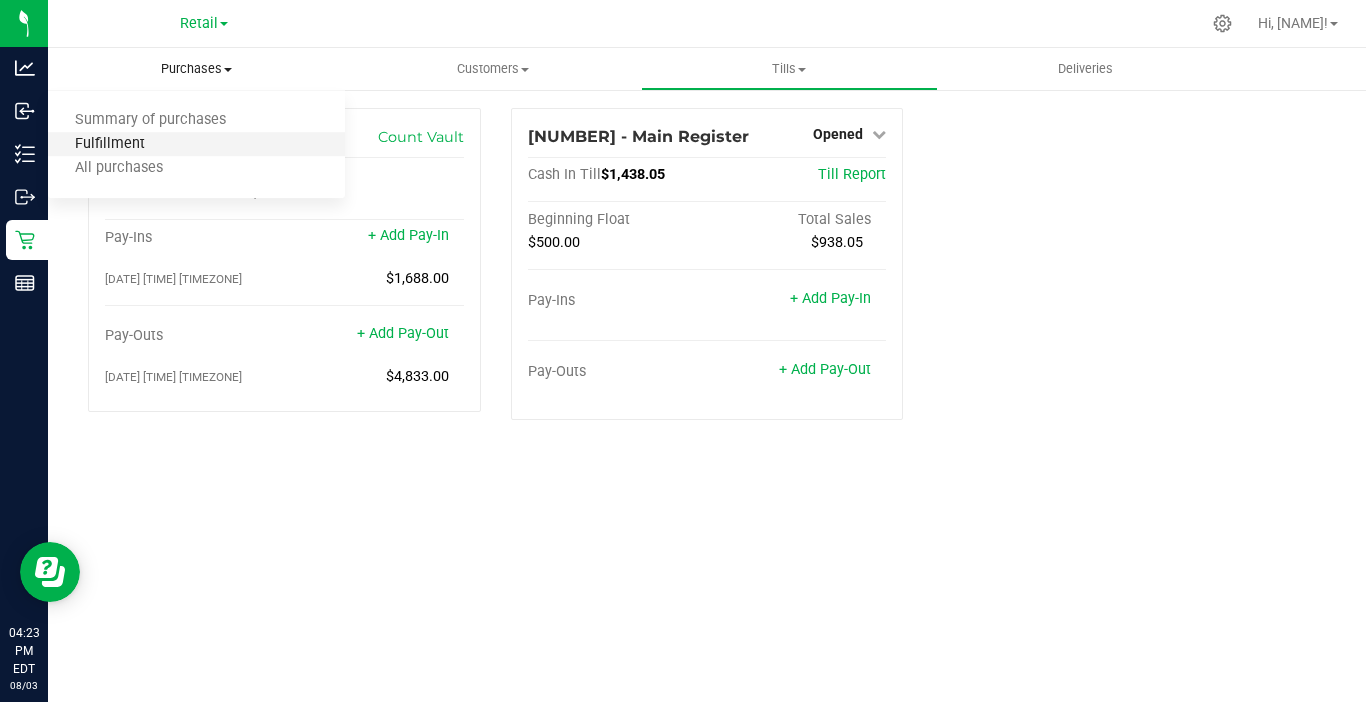 click on "Fulfillment" at bounding box center (110, 144) 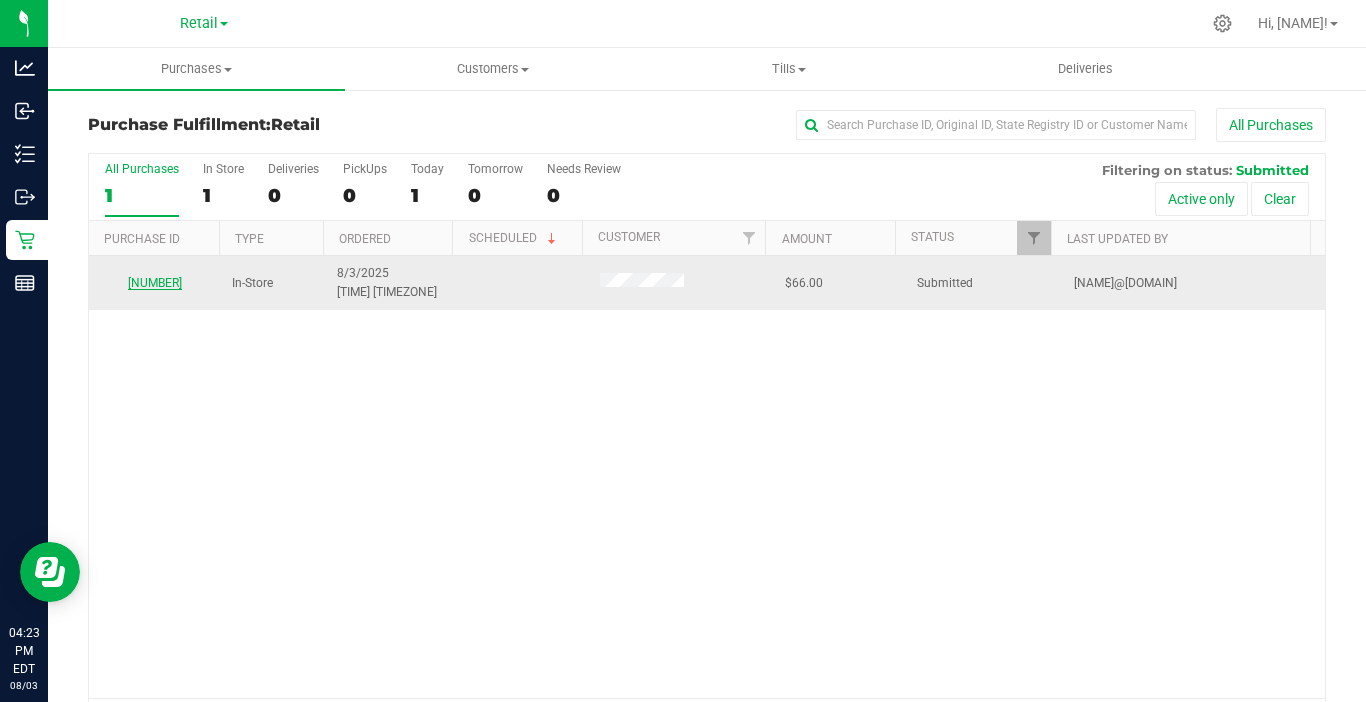 click on "00000846" at bounding box center [155, 283] 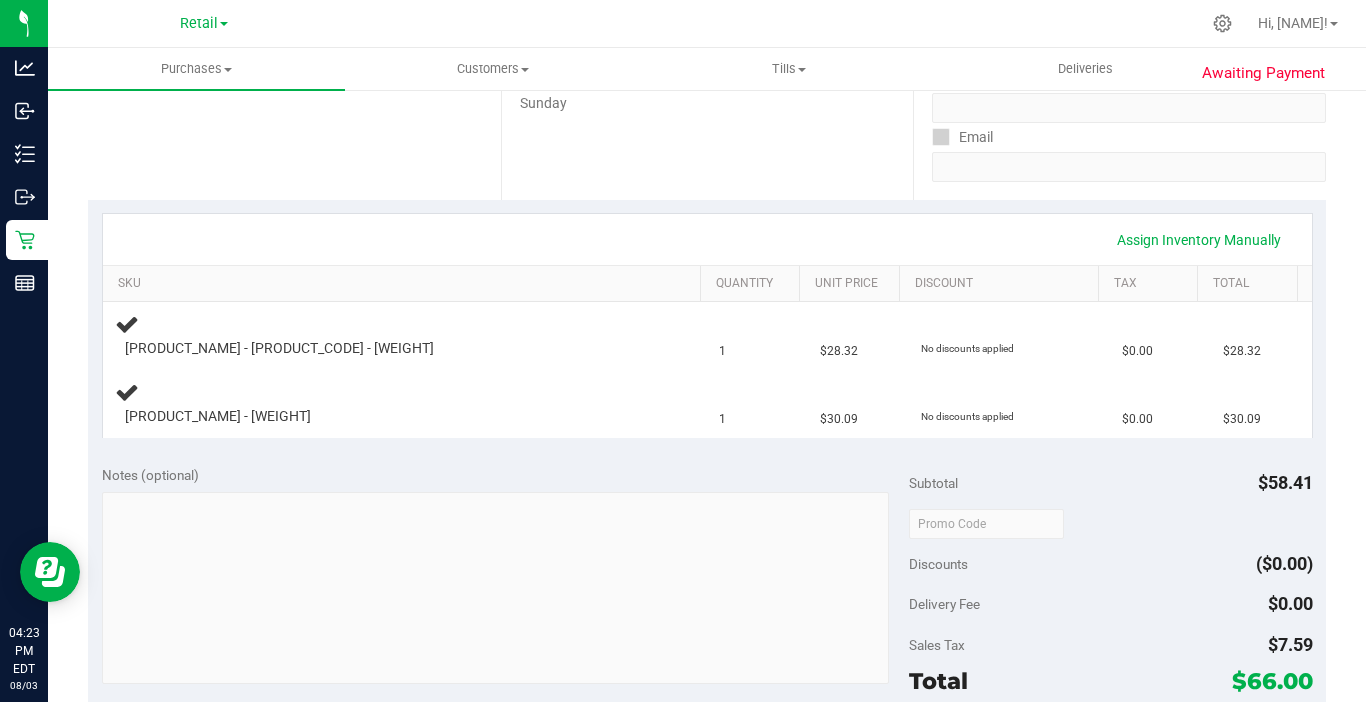 scroll, scrollTop: 300, scrollLeft: 0, axis: vertical 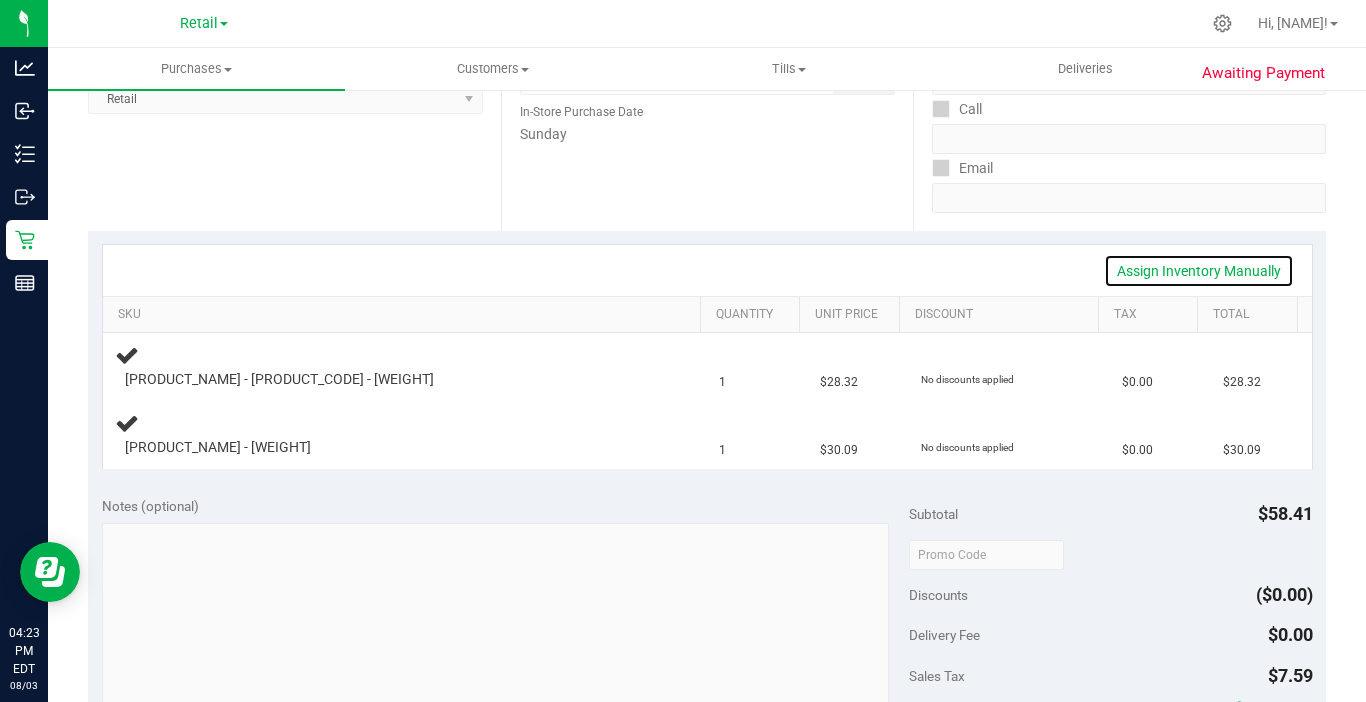 click on "Assign Inventory Manually" at bounding box center [1199, 271] 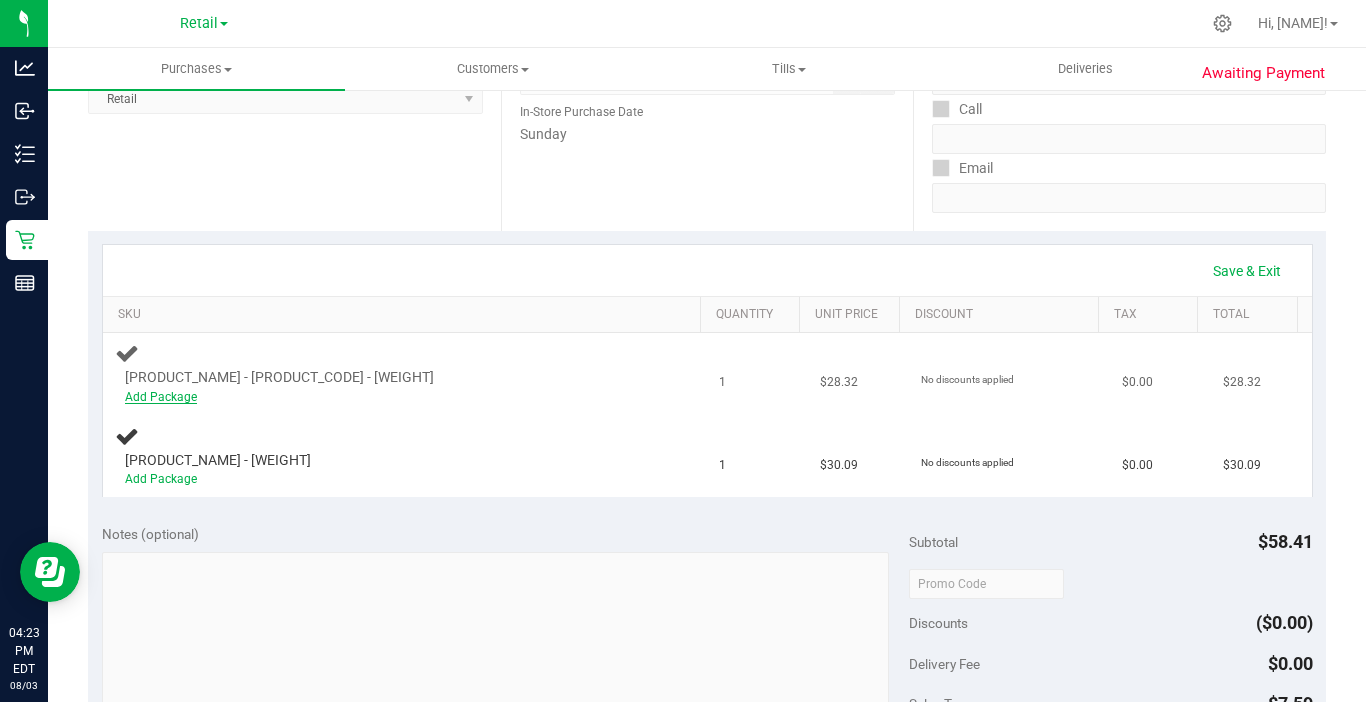 click on "Add Package" at bounding box center [161, 397] 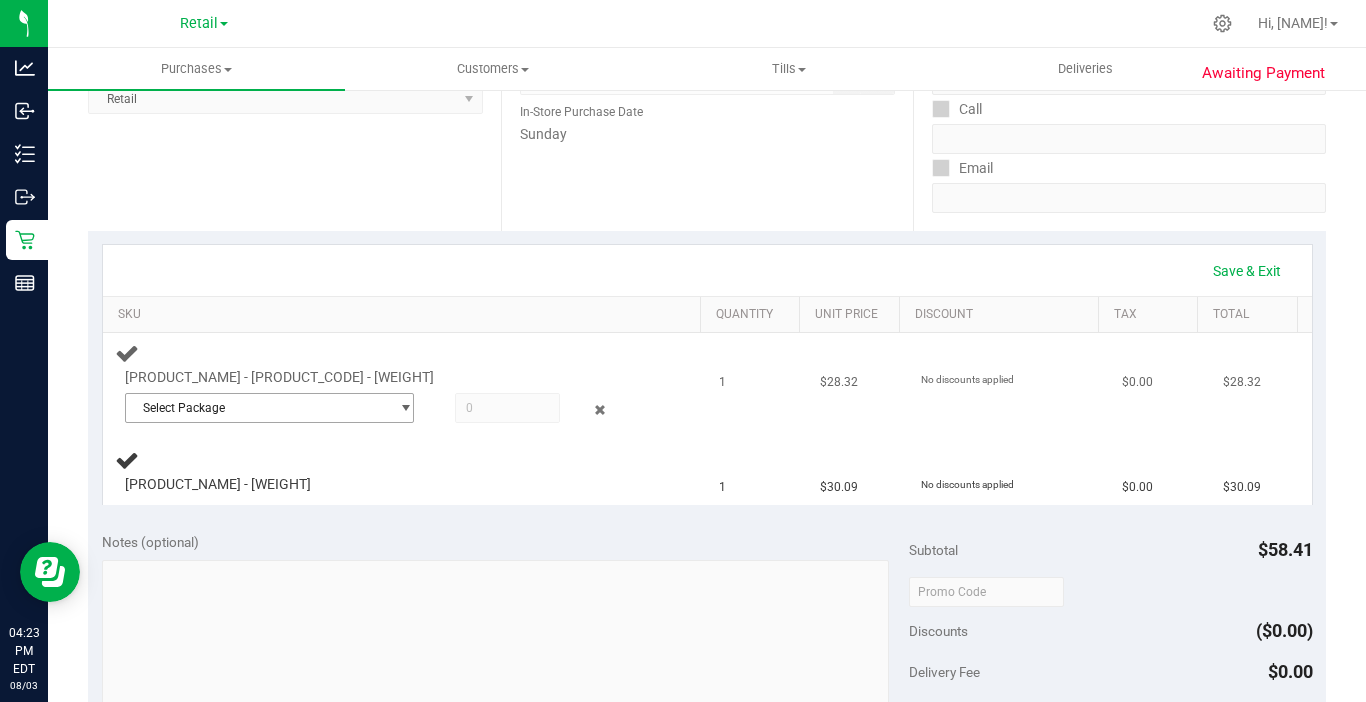 click on "Select Package" at bounding box center [257, 408] 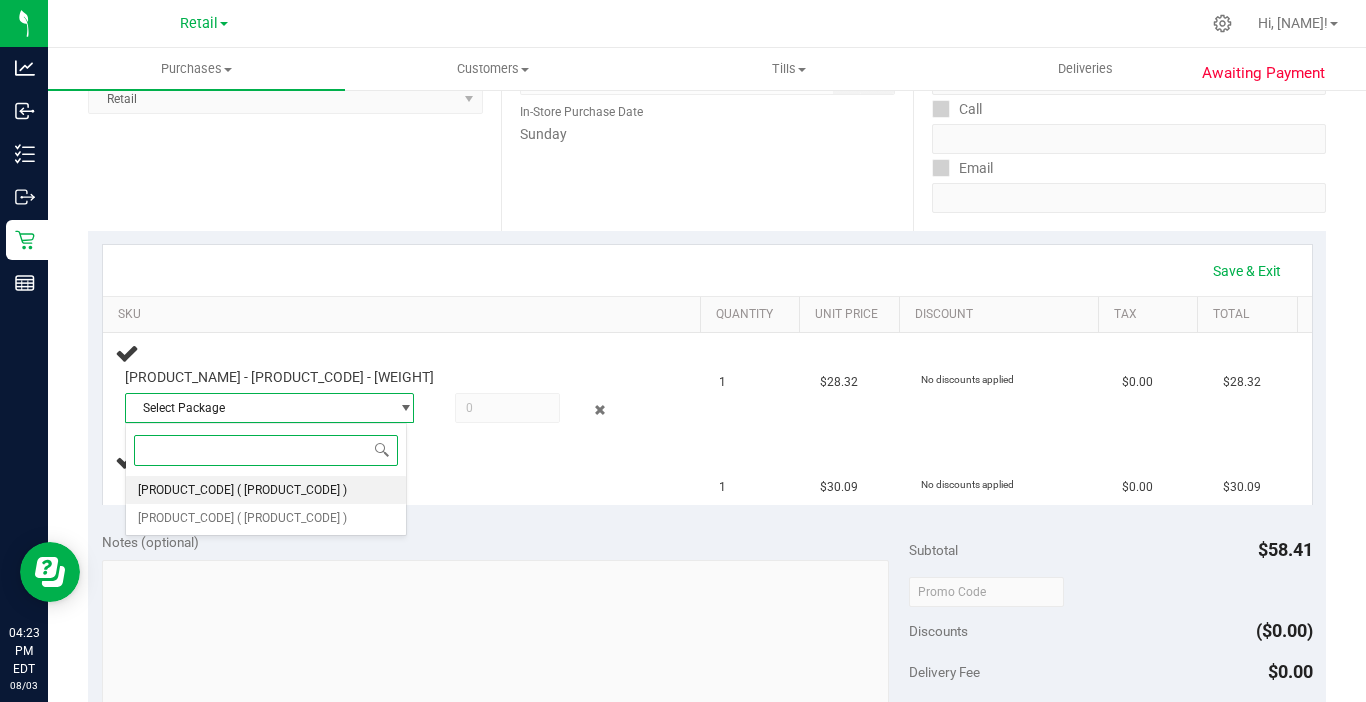 click on "NYEBHDT-[DATE]-[NUMBER]" at bounding box center (186, 490) 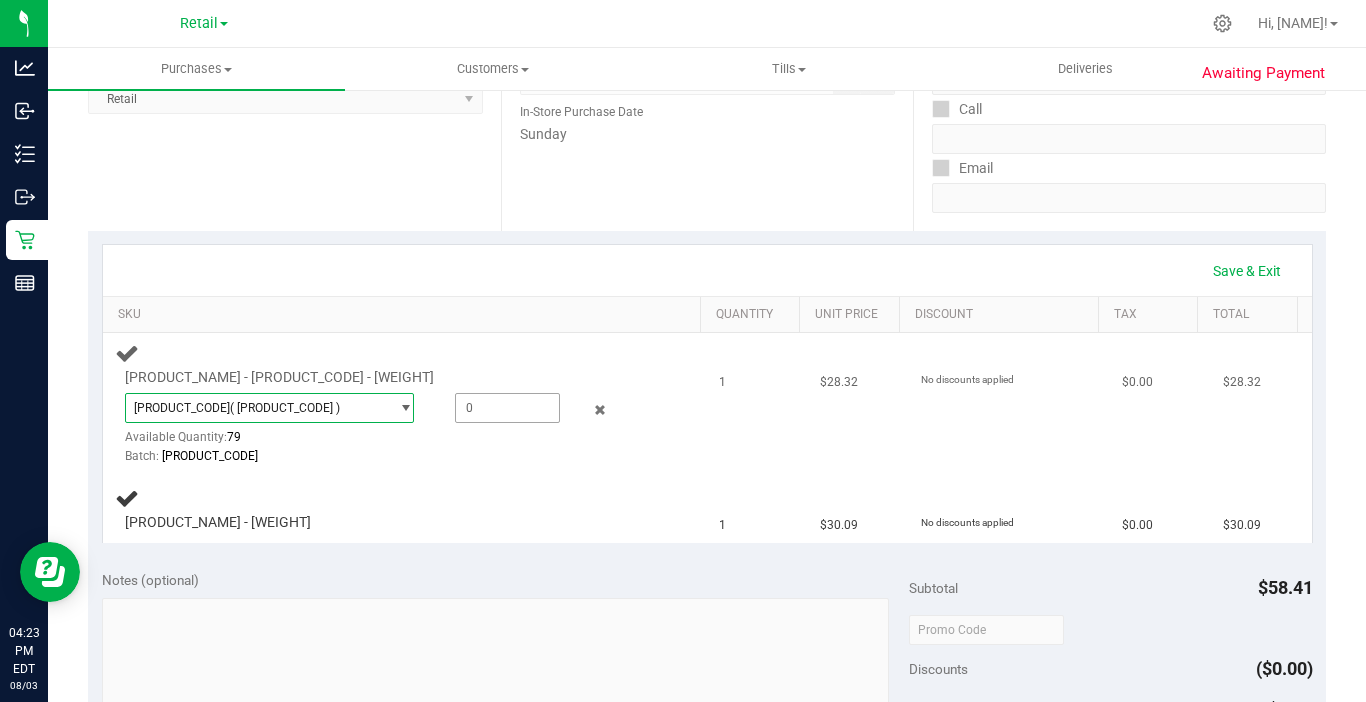 click at bounding box center (507, 408) 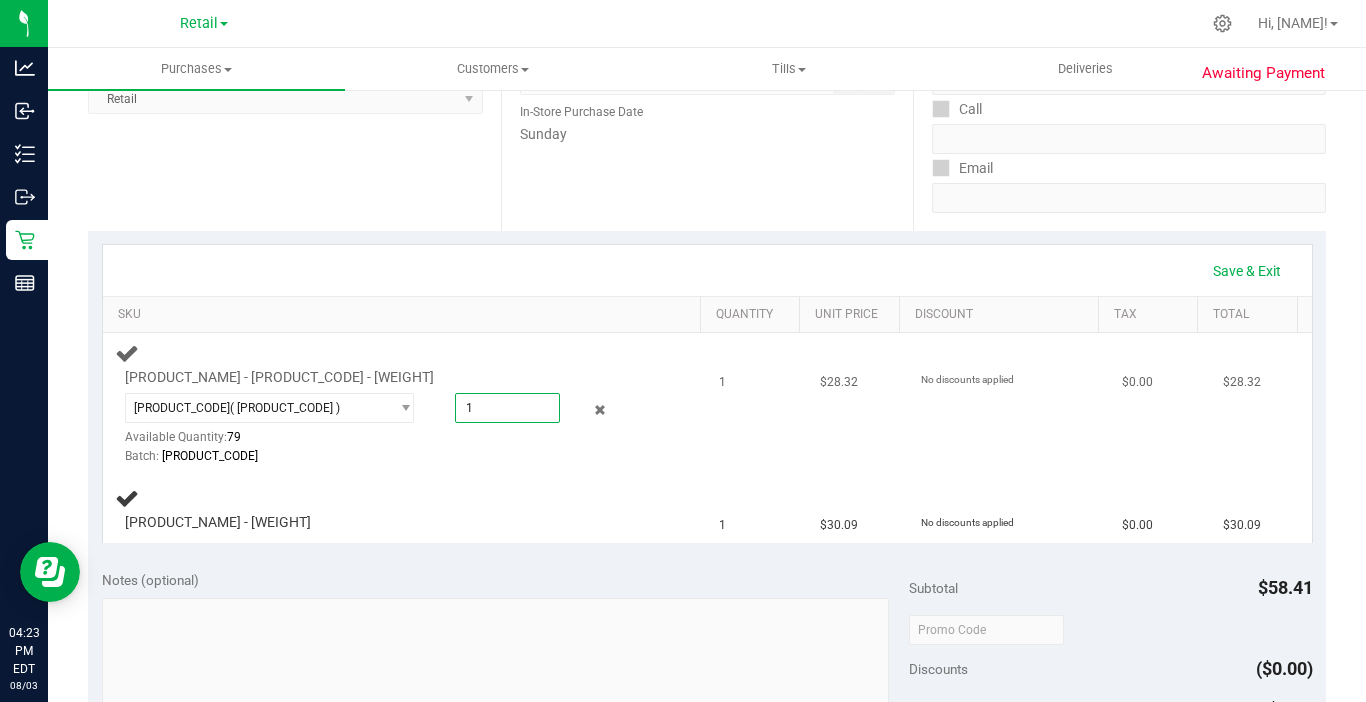 type on "1" 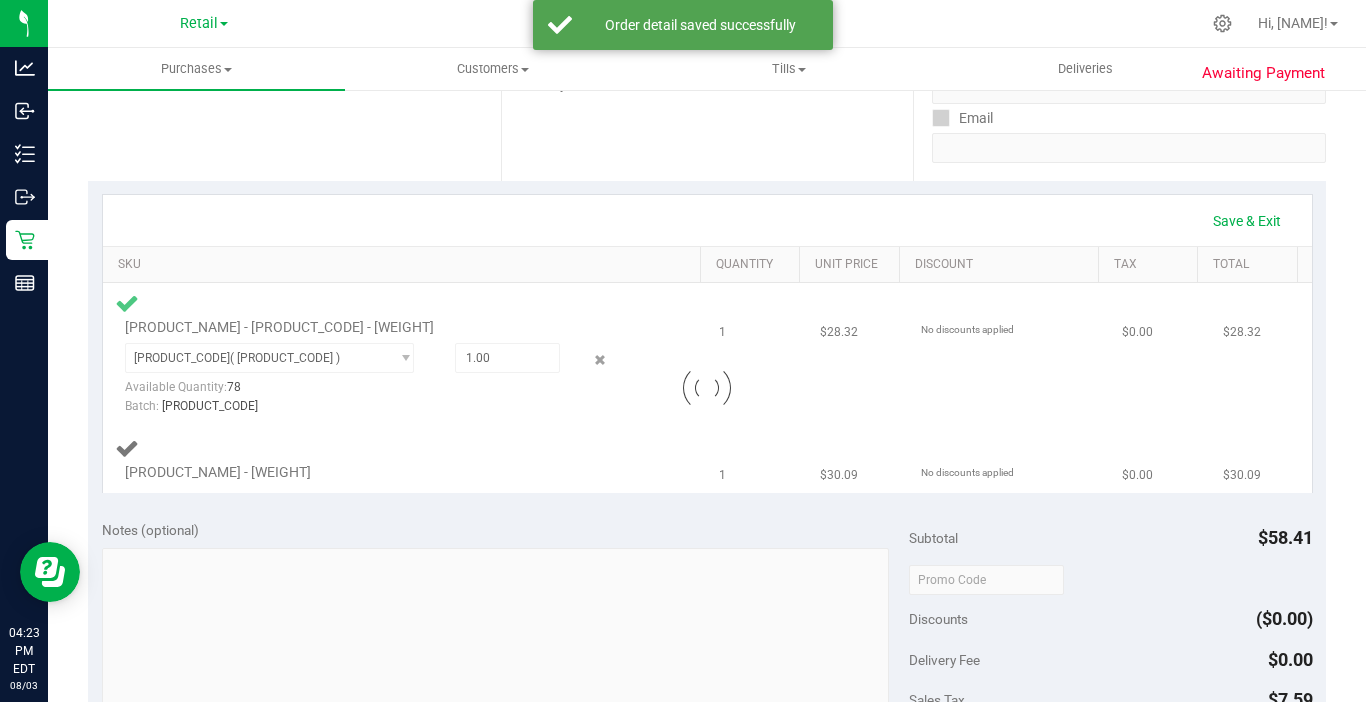 scroll, scrollTop: 400, scrollLeft: 0, axis: vertical 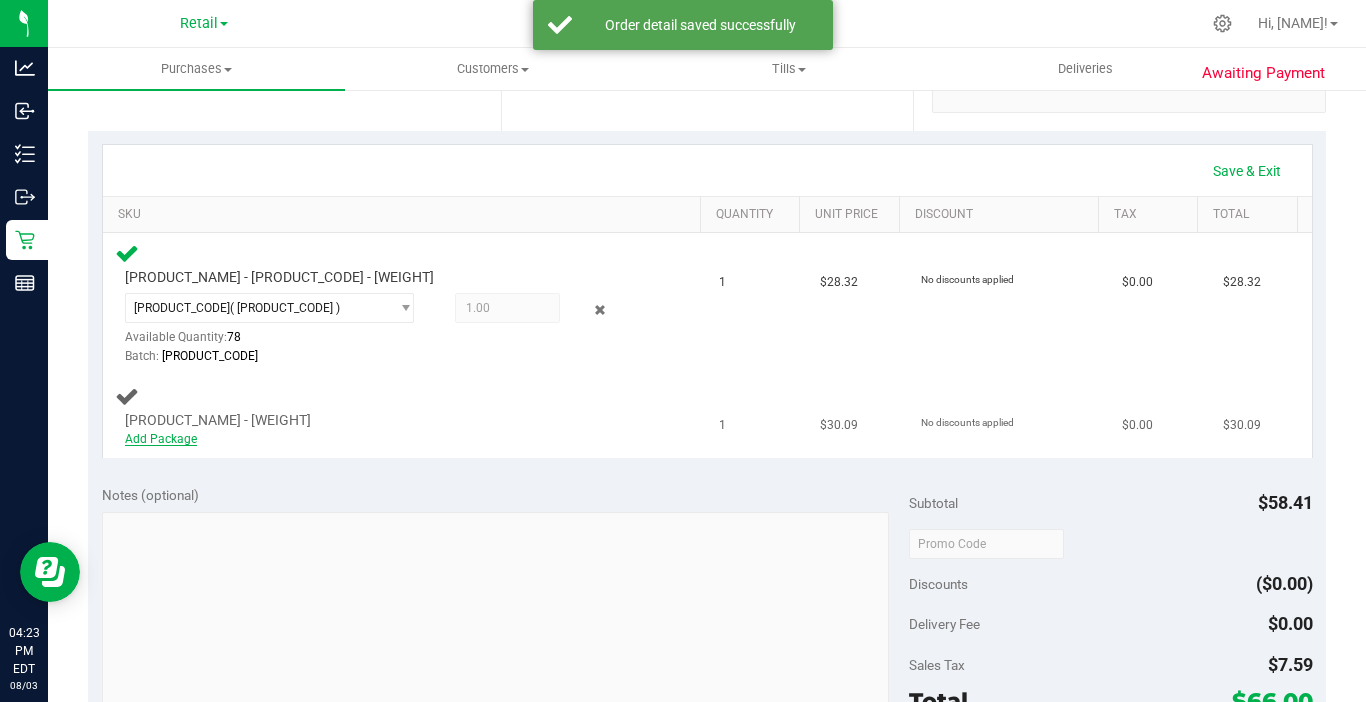 click on "Add Package" at bounding box center [161, 439] 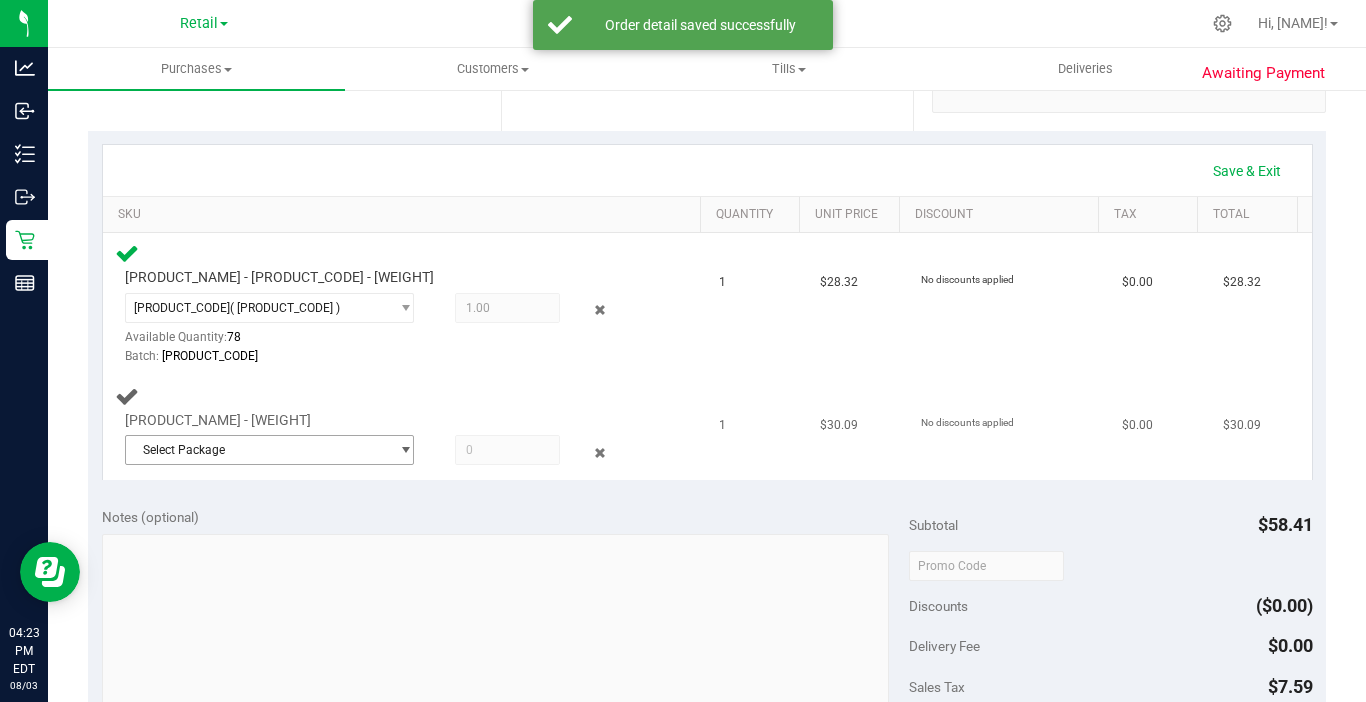 click on "Select Package" at bounding box center [257, 450] 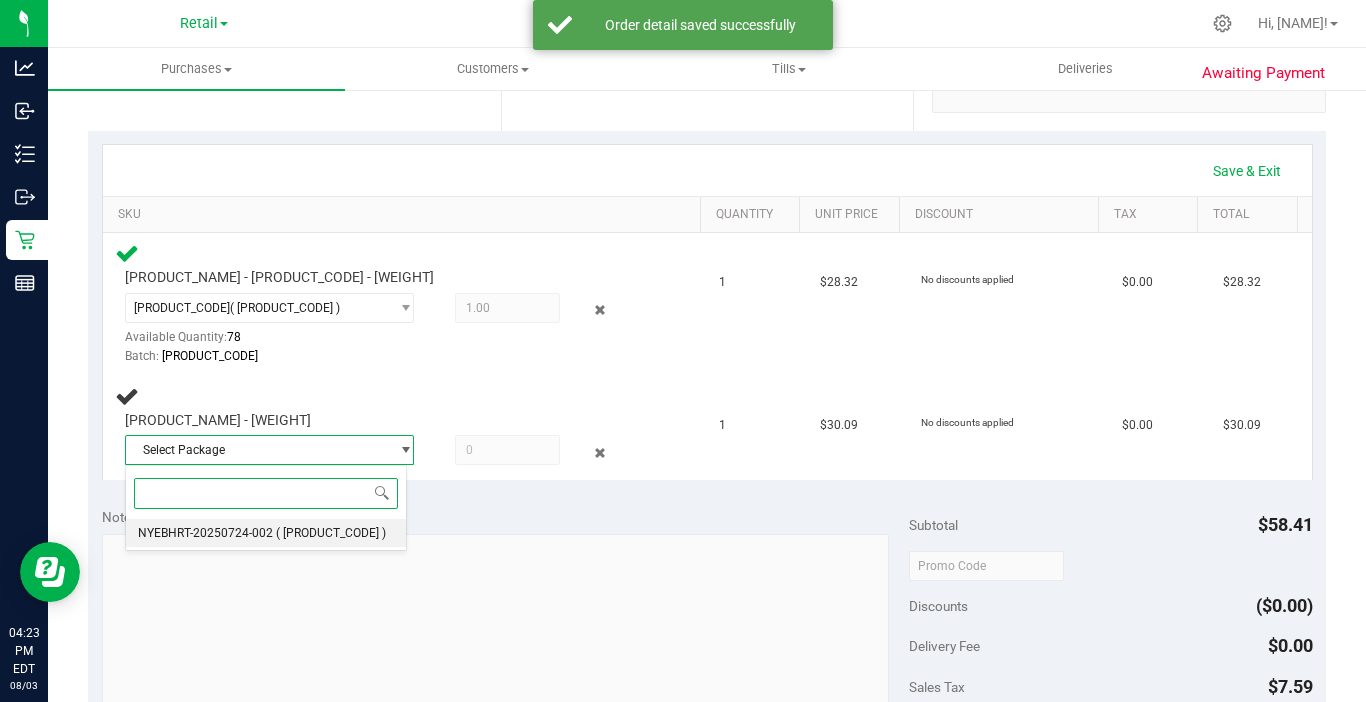 click on "NYEBHRT-20250724-002" at bounding box center (205, 533) 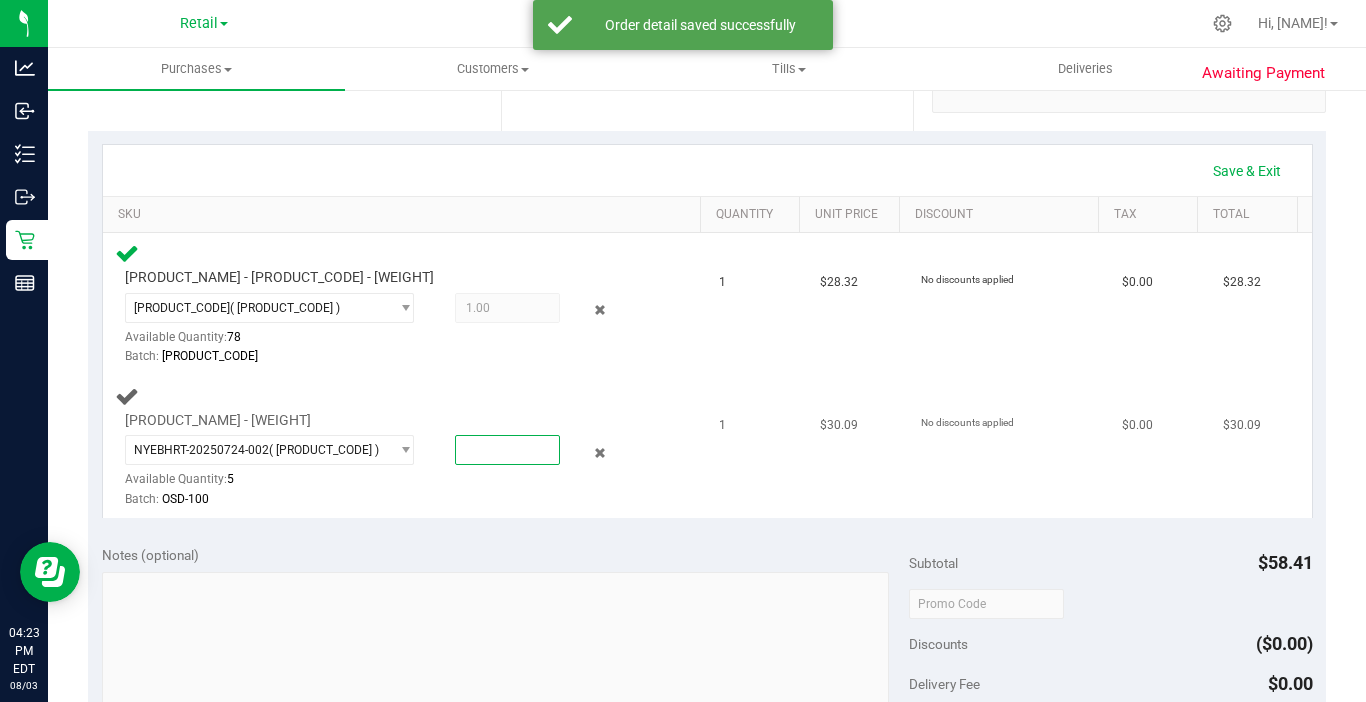 click at bounding box center [507, 450] 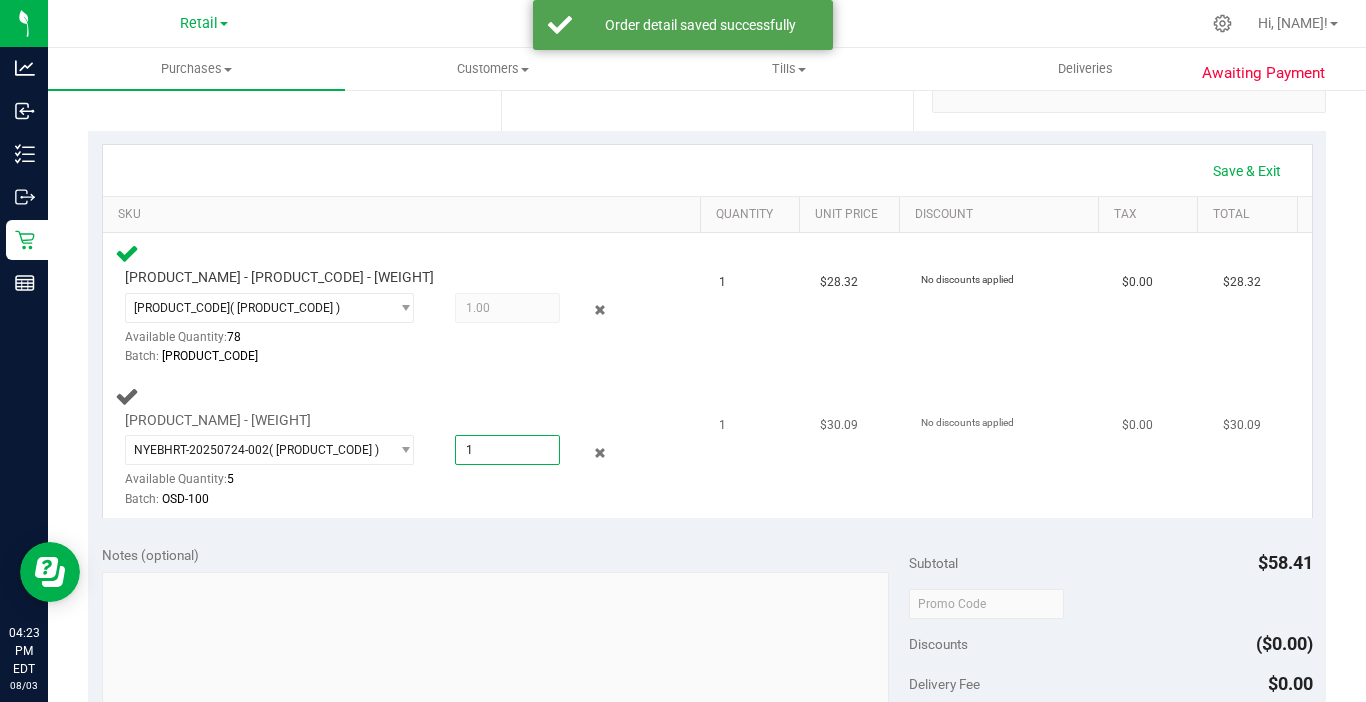 type on "1" 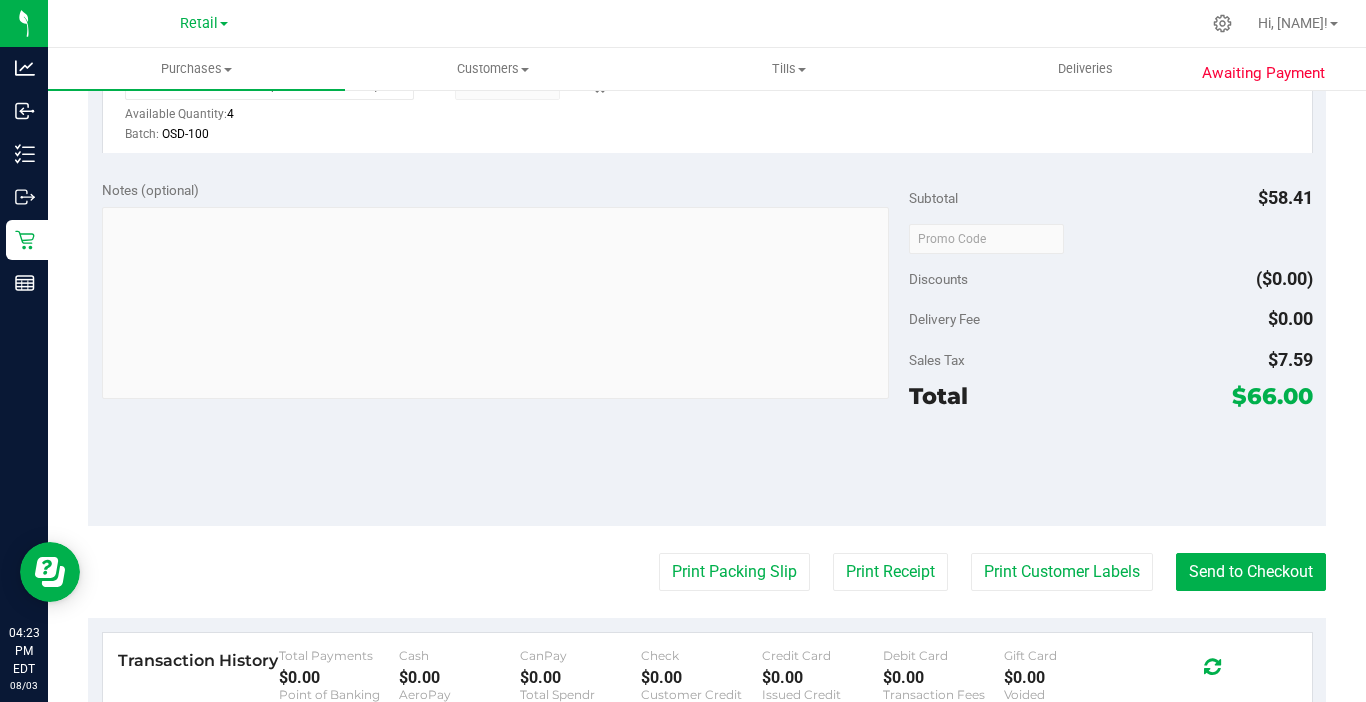scroll, scrollTop: 800, scrollLeft: 0, axis: vertical 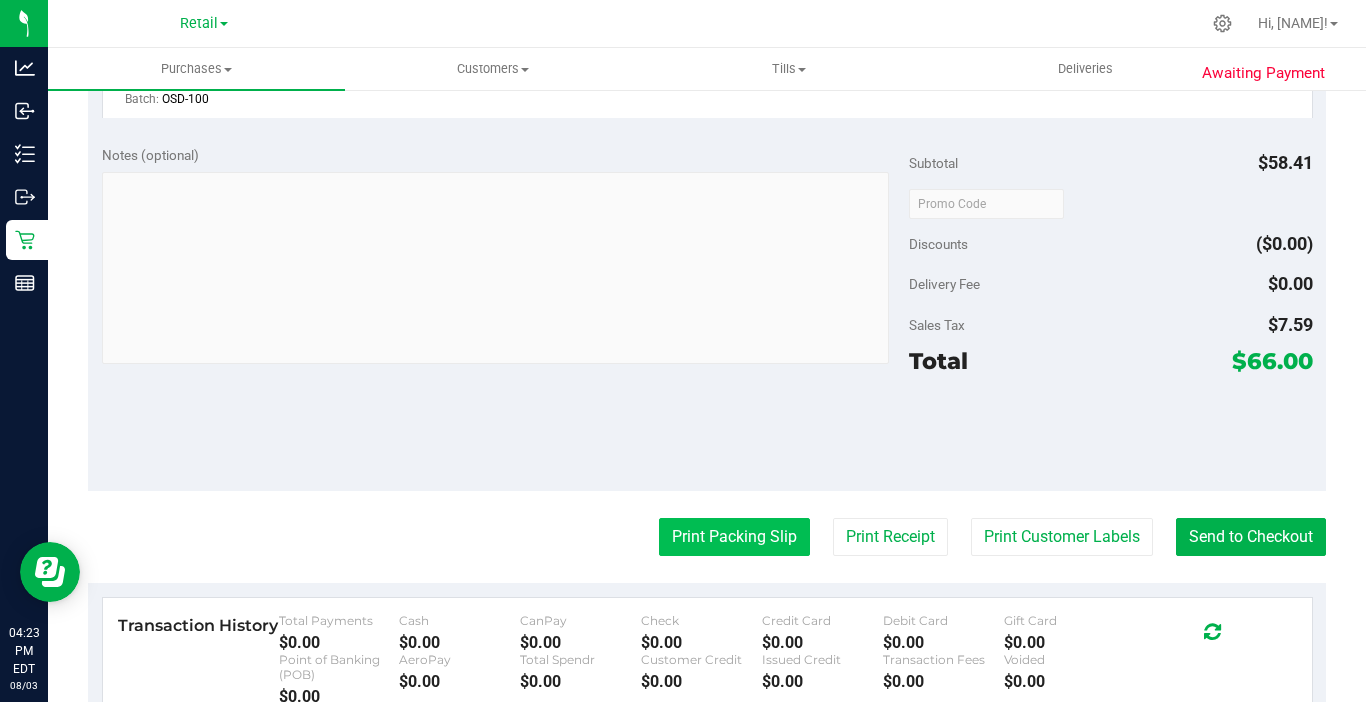 click on "Print Packing Slip" at bounding box center (734, 537) 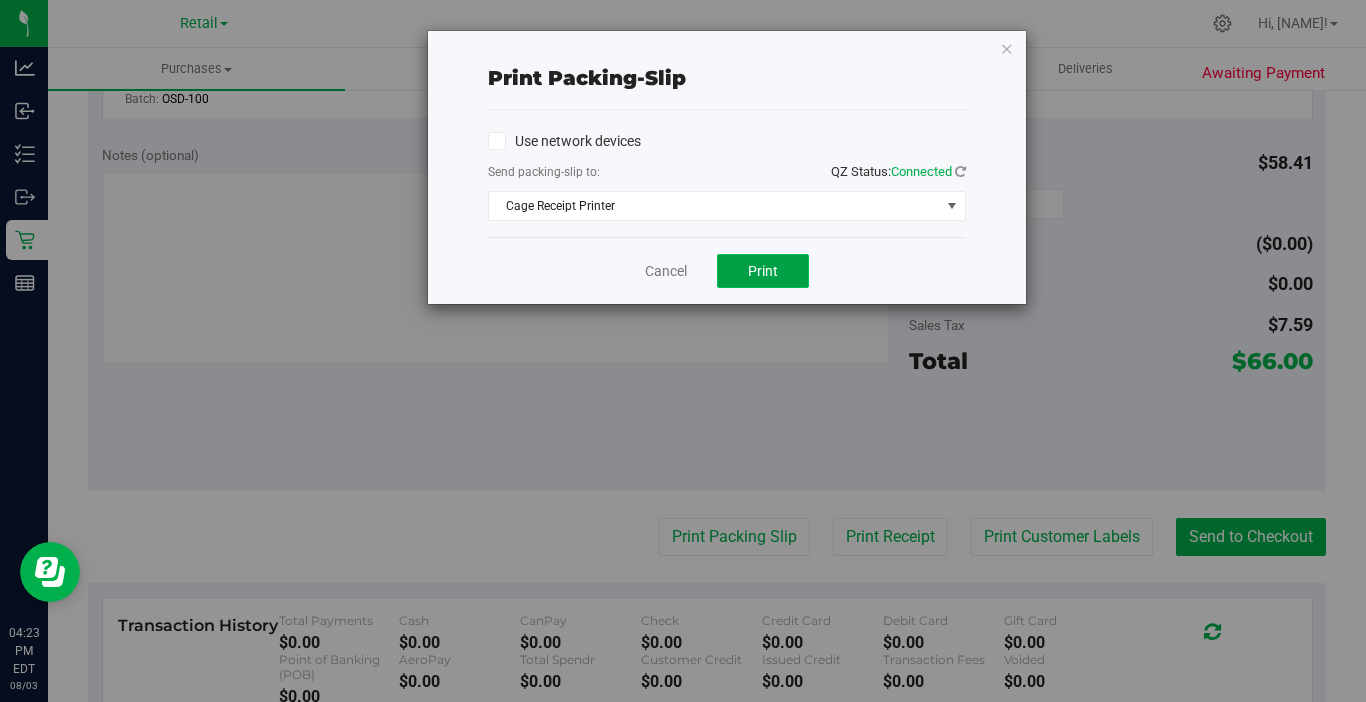 click on "Print" at bounding box center (763, 271) 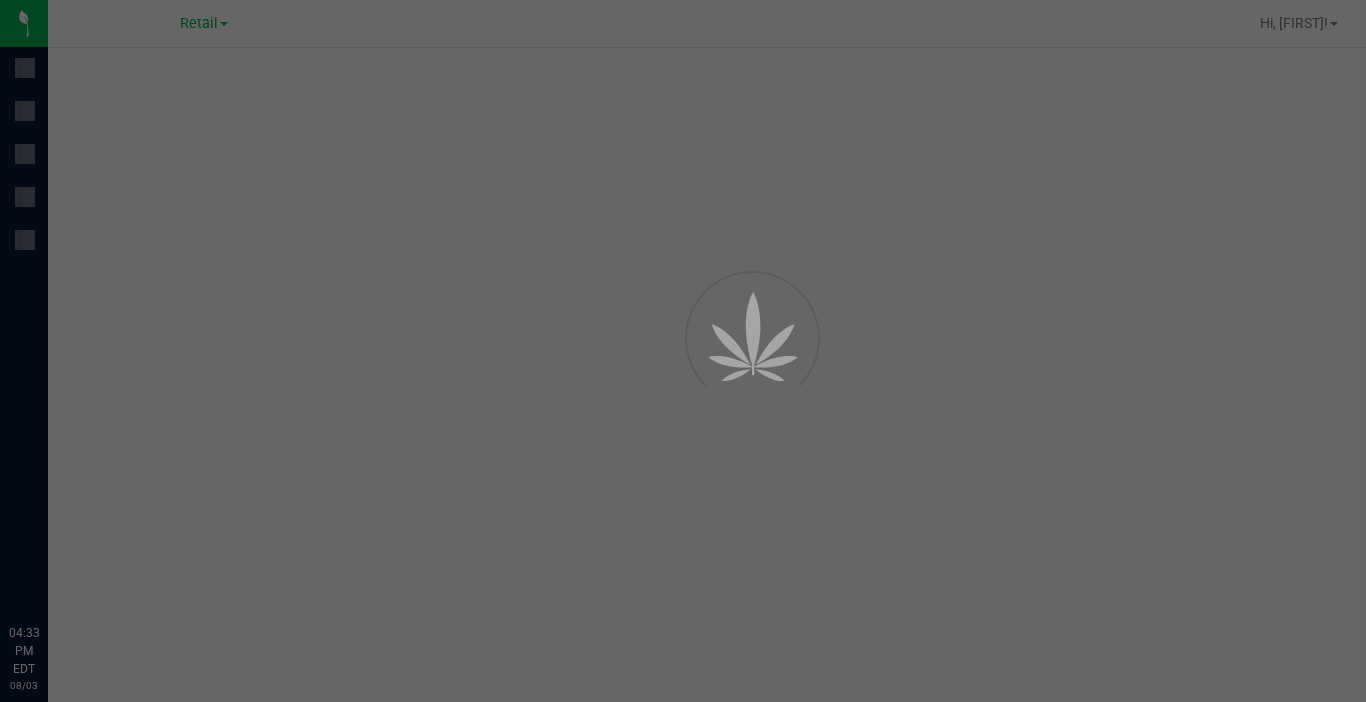 scroll, scrollTop: 0, scrollLeft: 0, axis: both 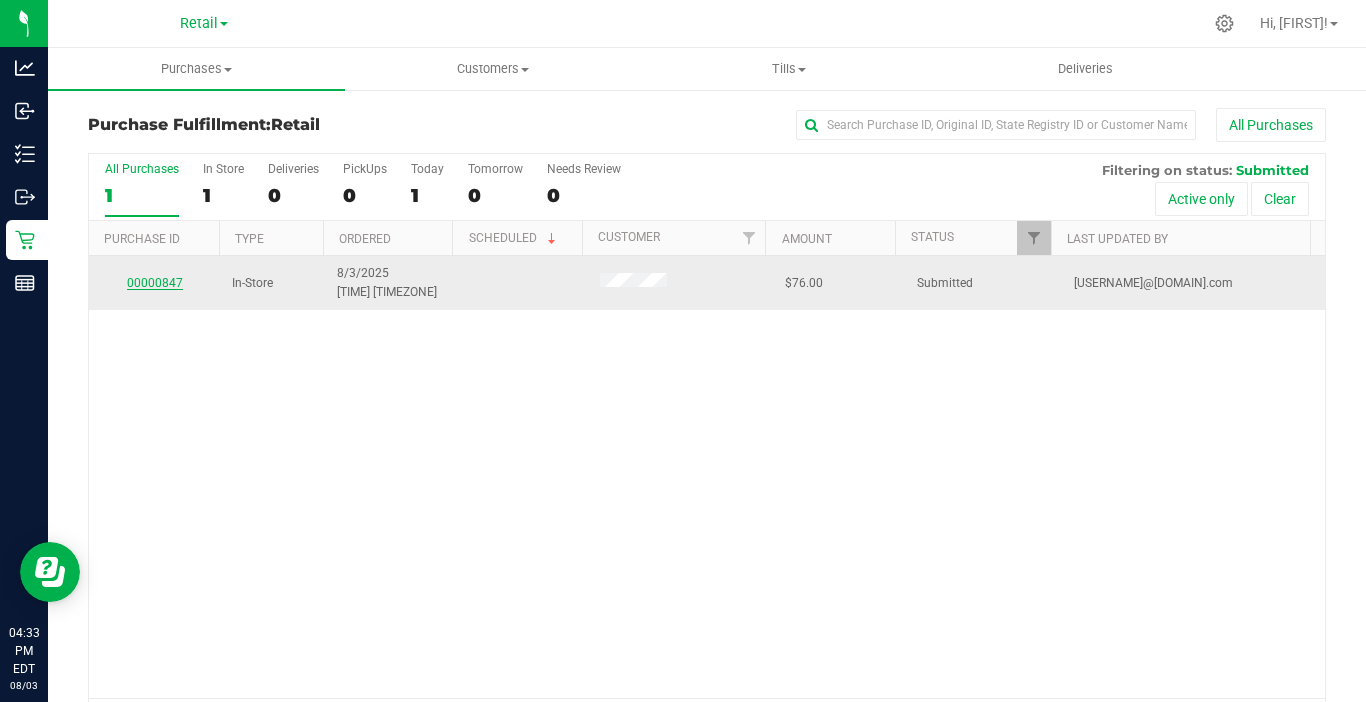 click on "00000847" at bounding box center [155, 283] 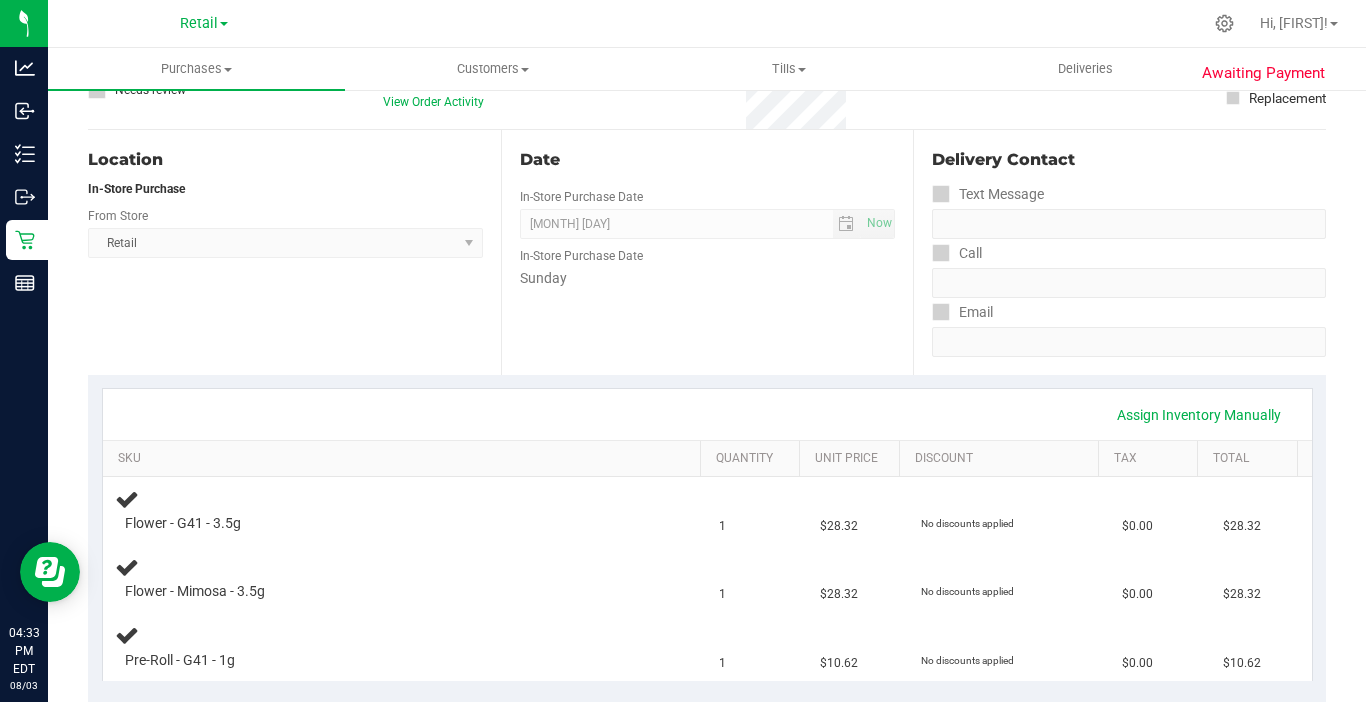 scroll, scrollTop: 200, scrollLeft: 0, axis: vertical 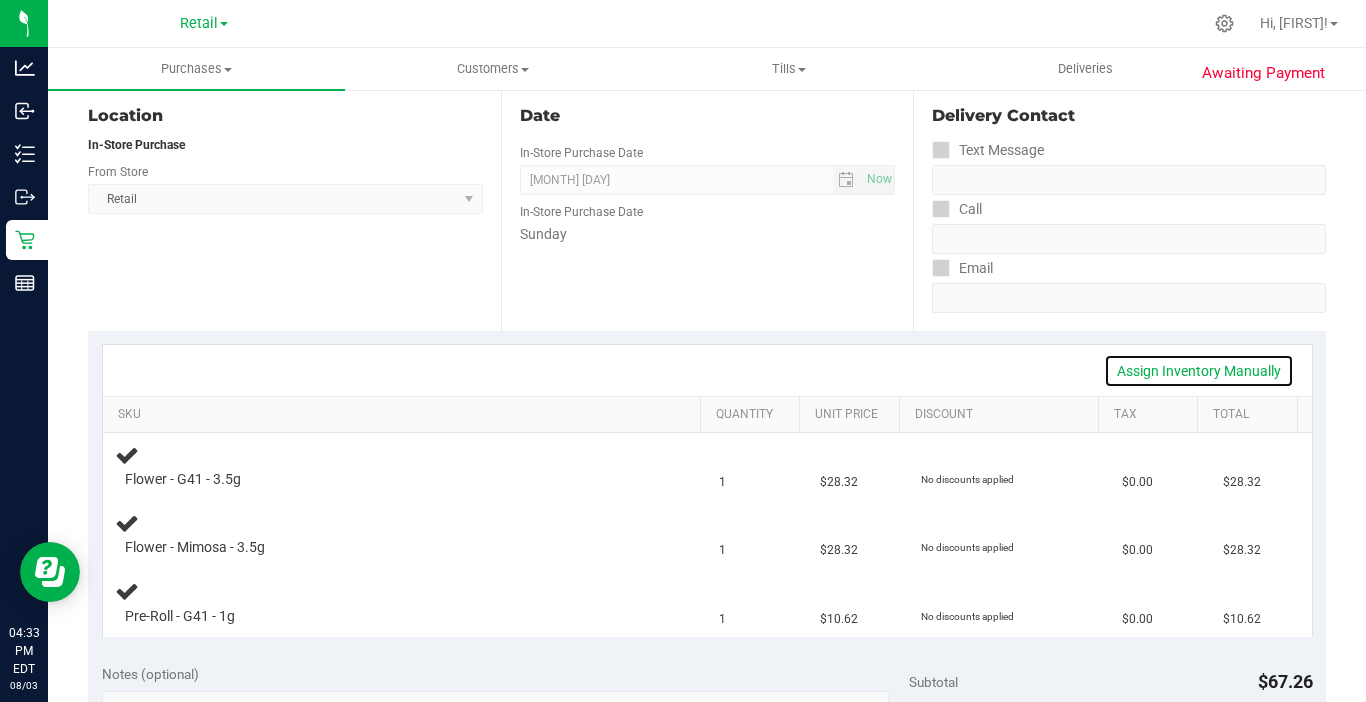 click on "Assign Inventory Manually" at bounding box center (1199, 371) 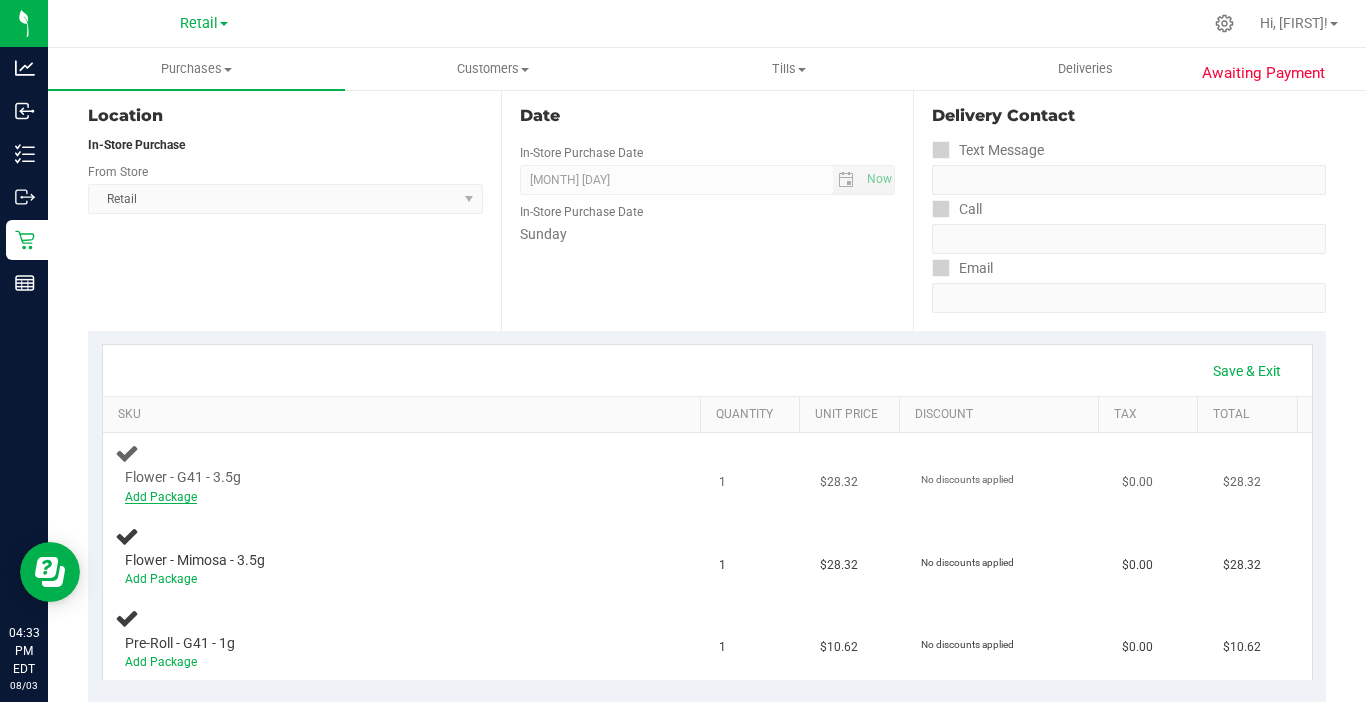 click on "Add Package" at bounding box center (161, 497) 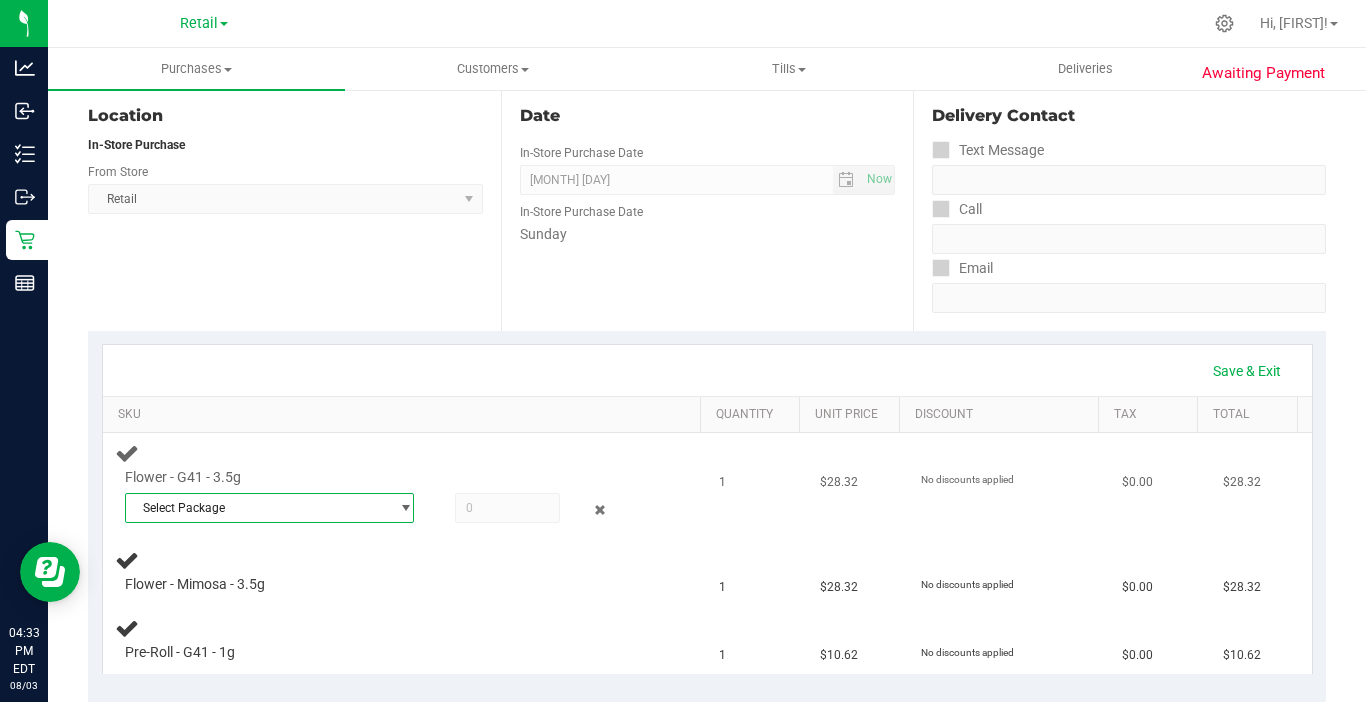 click on "Select Package" at bounding box center (257, 508) 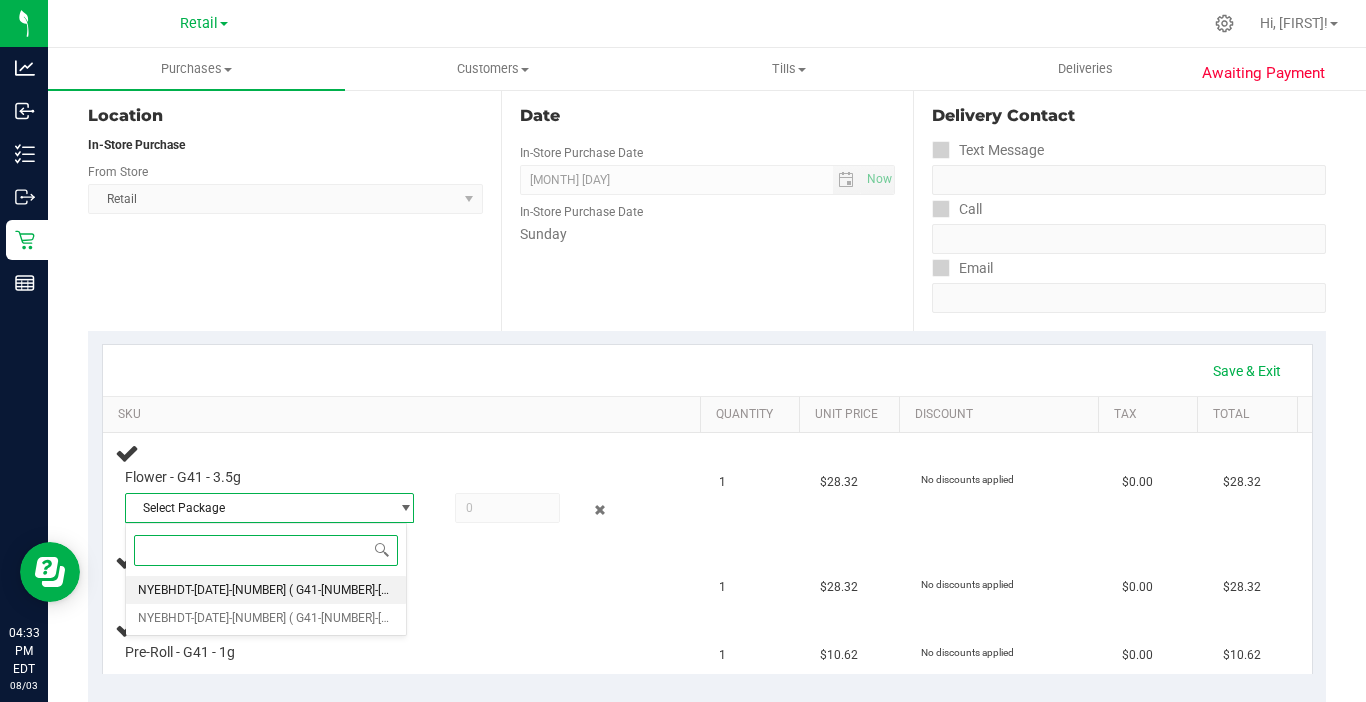 drag, startPoint x: 170, startPoint y: 588, endPoint x: 192, endPoint y: 589, distance: 22.022715 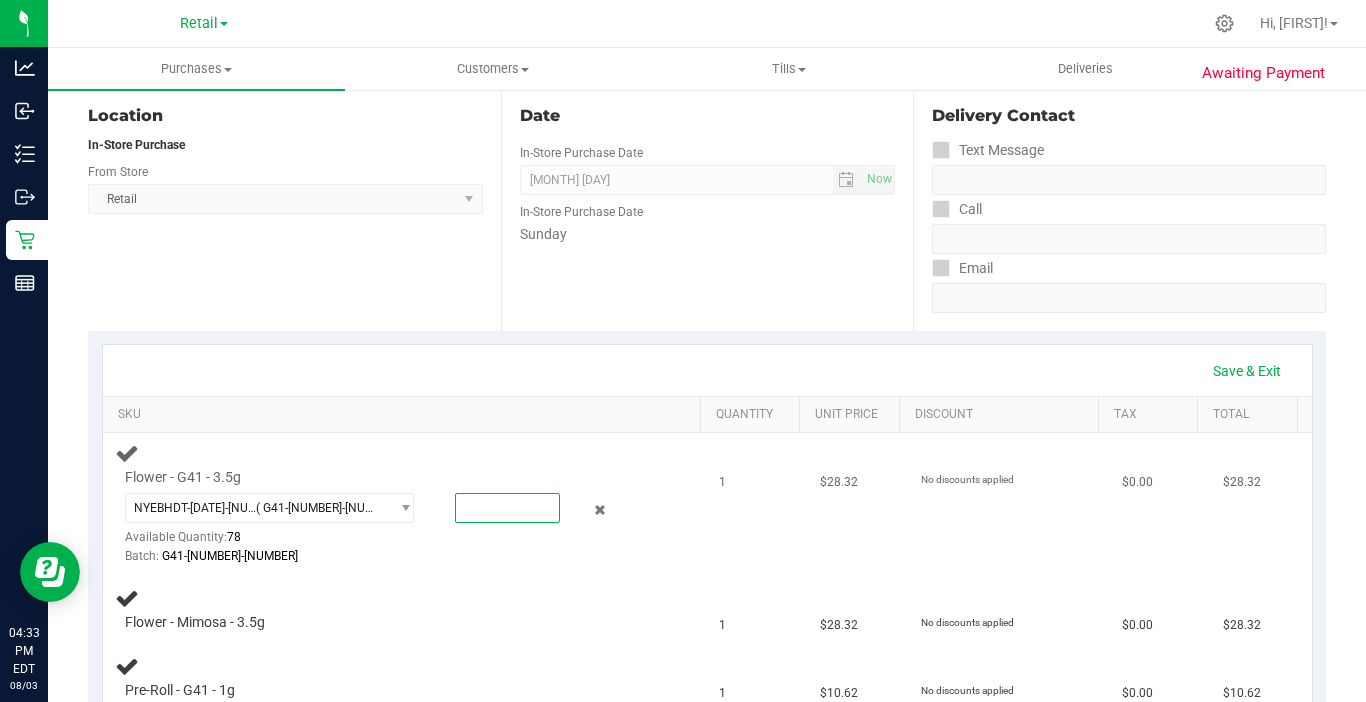 click at bounding box center [507, 508] 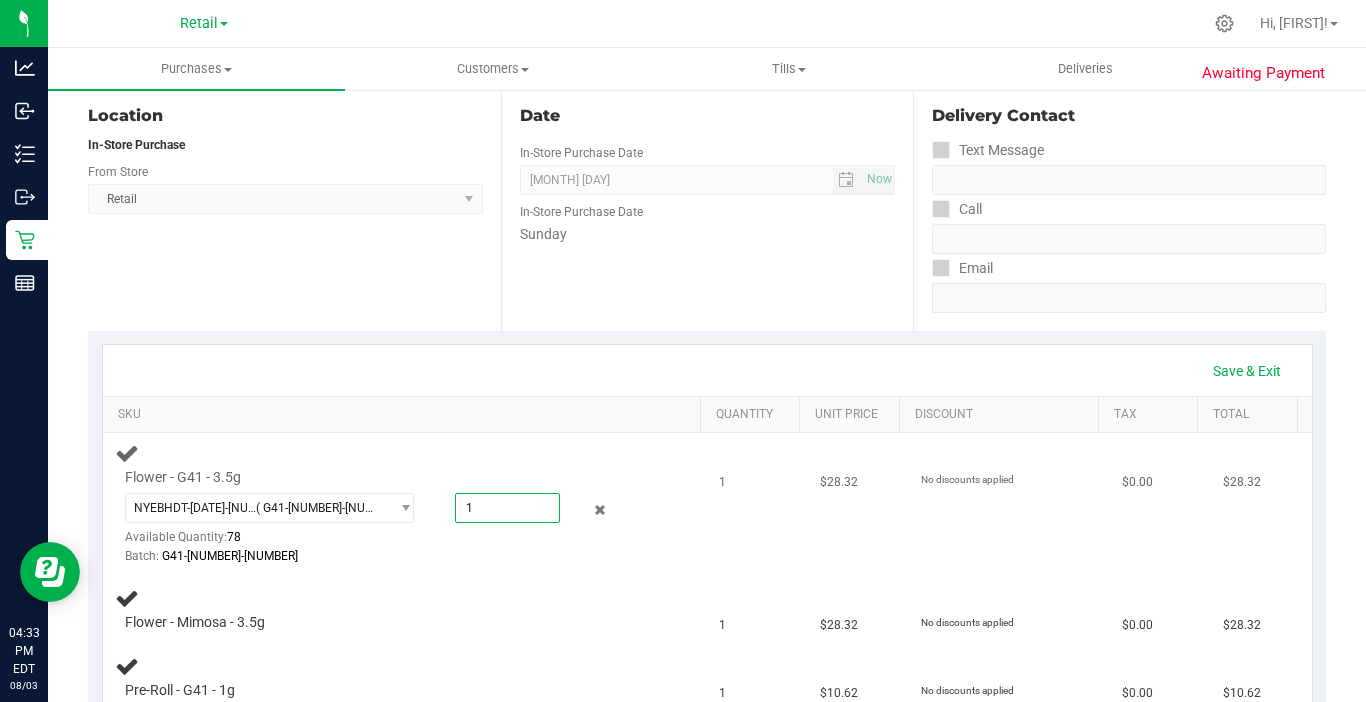 type on "1" 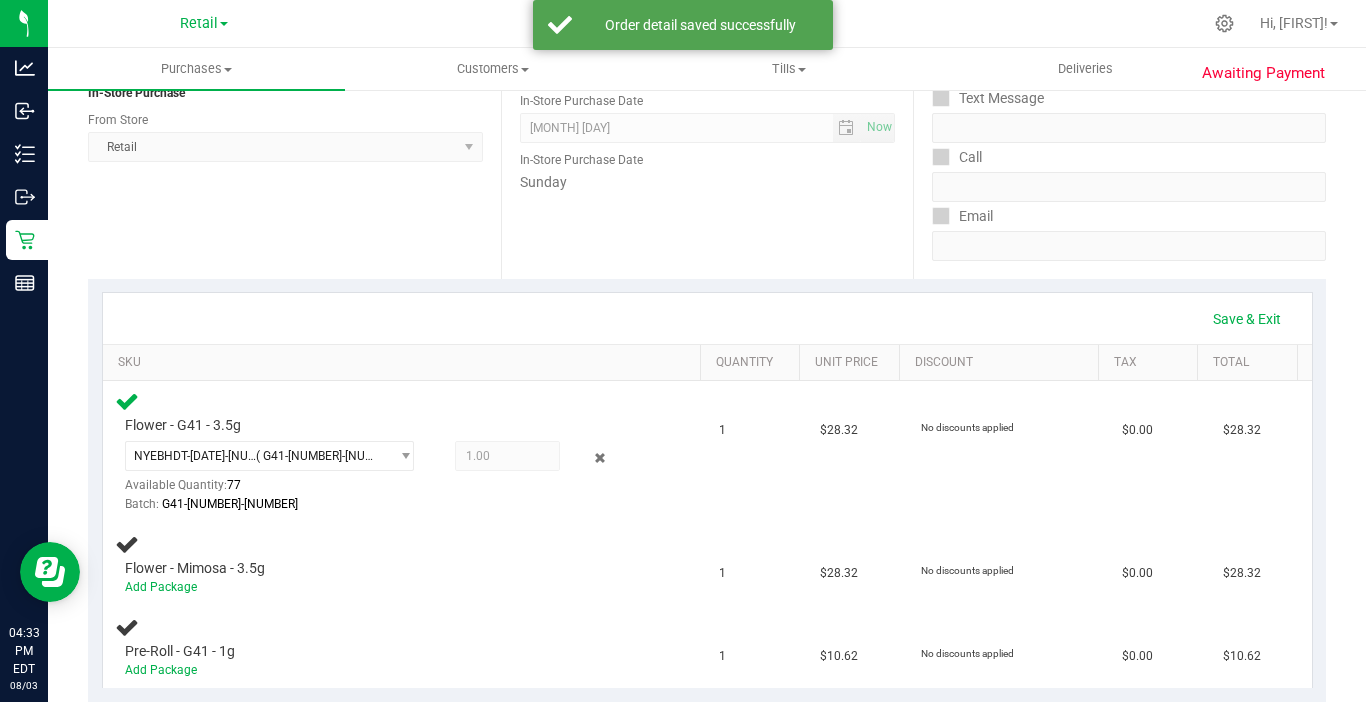 scroll, scrollTop: 300, scrollLeft: 0, axis: vertical 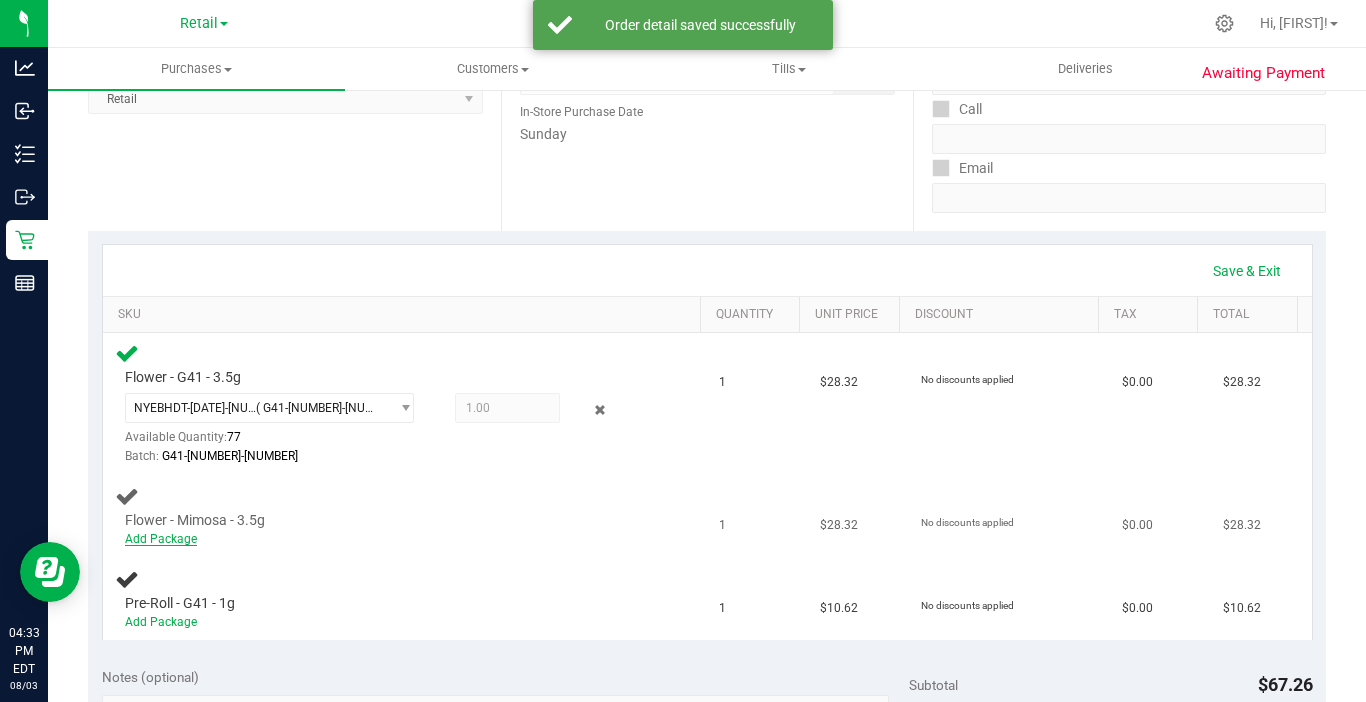 click on "Add Package" at bounding box center [161, 539] 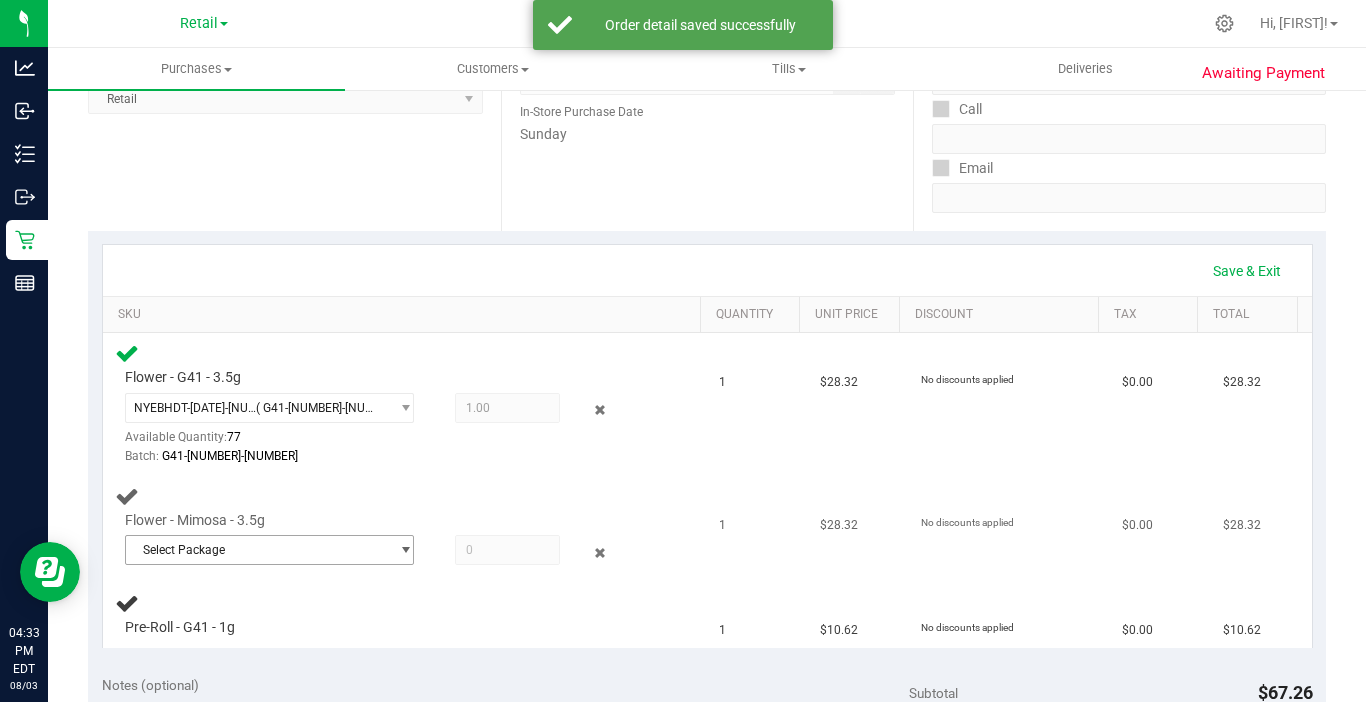 click on "Select Package" at bounding box center (257, 550) 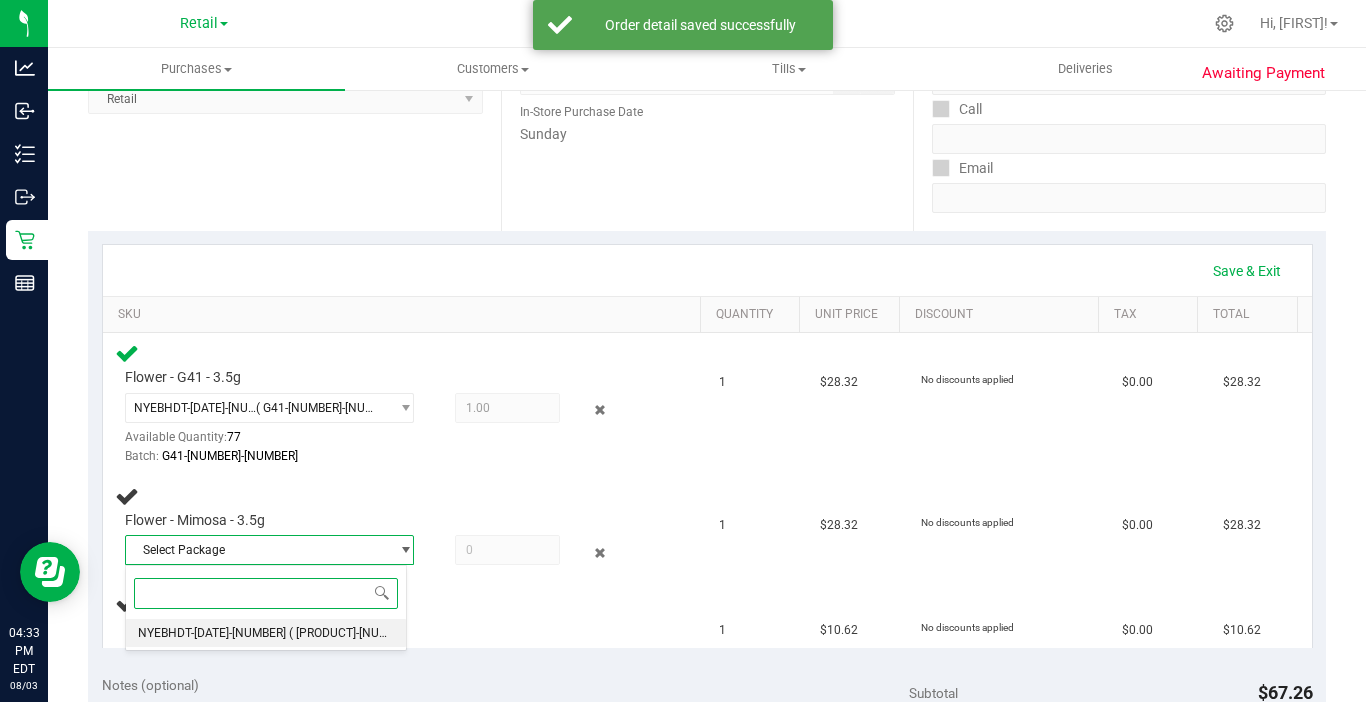 drag, startPoint x: 211, startPoint y: 631, endPoint x: 280, endPoint y: 632, distance: 69.00725 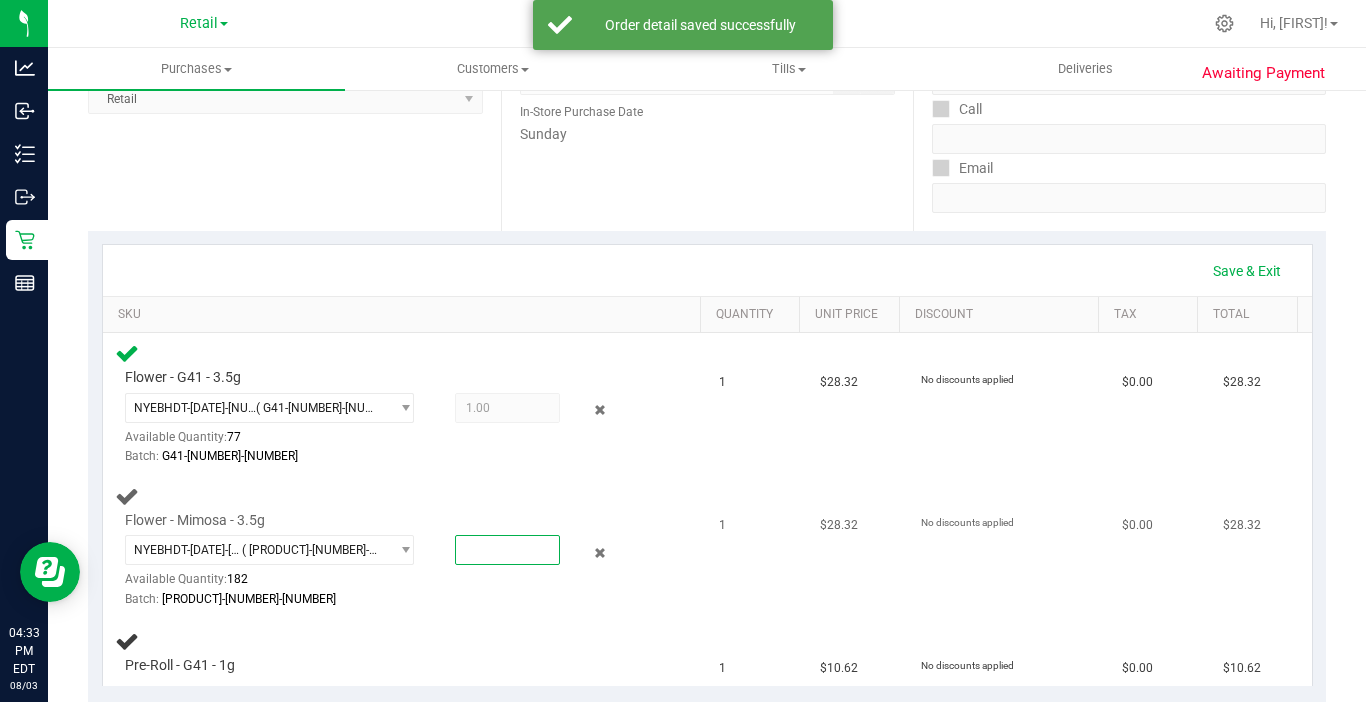 click at bounding box center (507, 550) 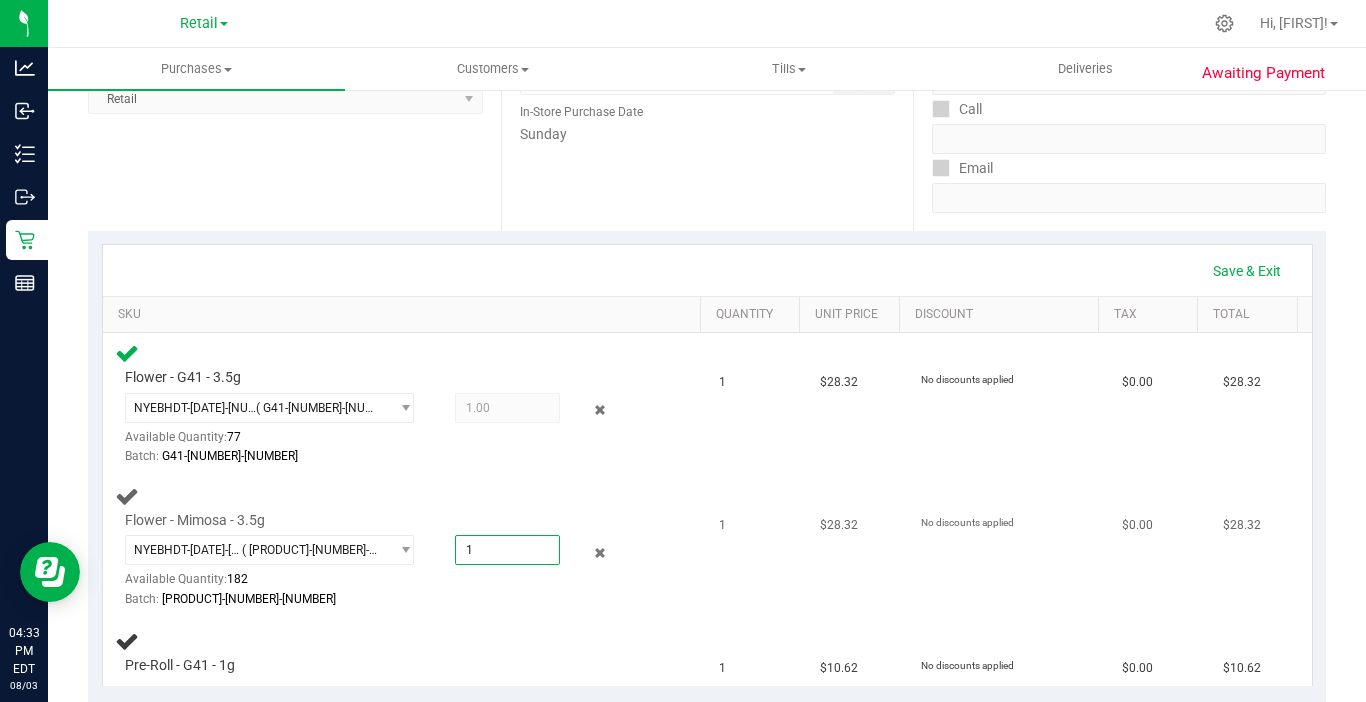type on "1" 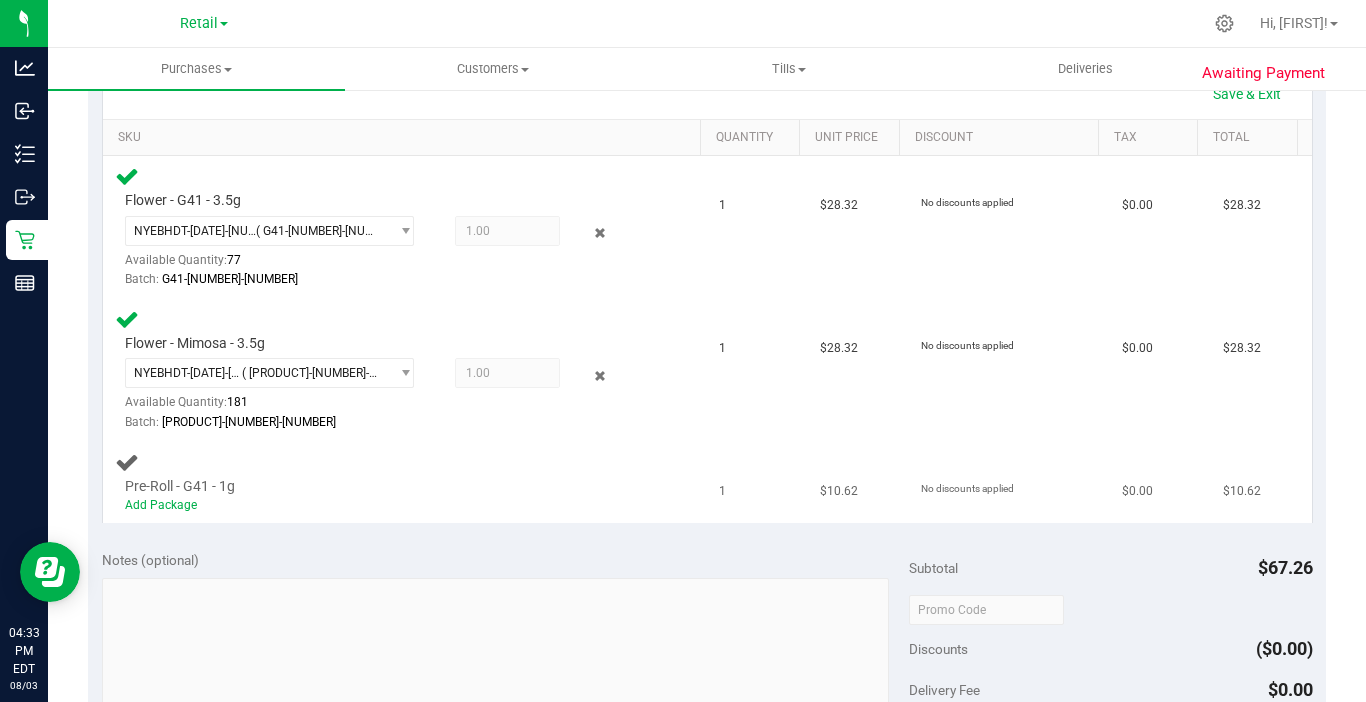 scroll, scrollTop: 500, scrollLeft: 0, axis: vertical 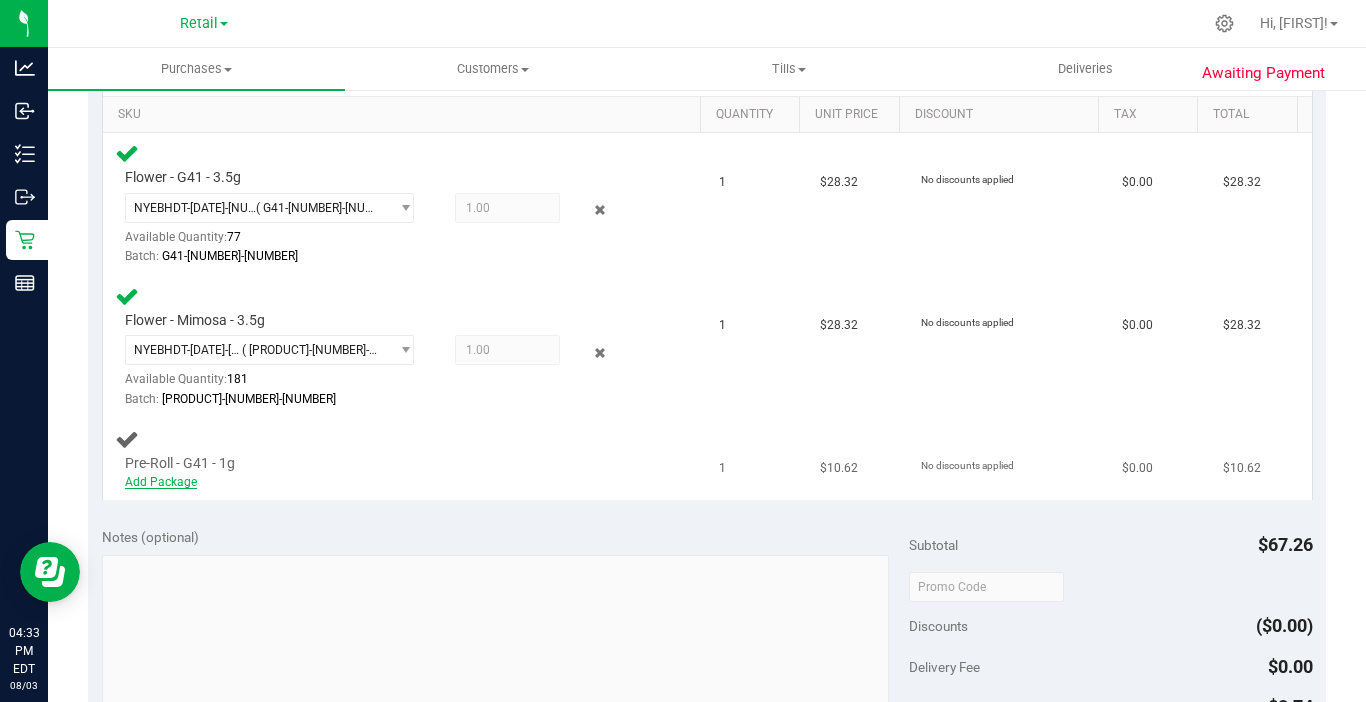 click on "Add Package" at bounding box center (161, 482) 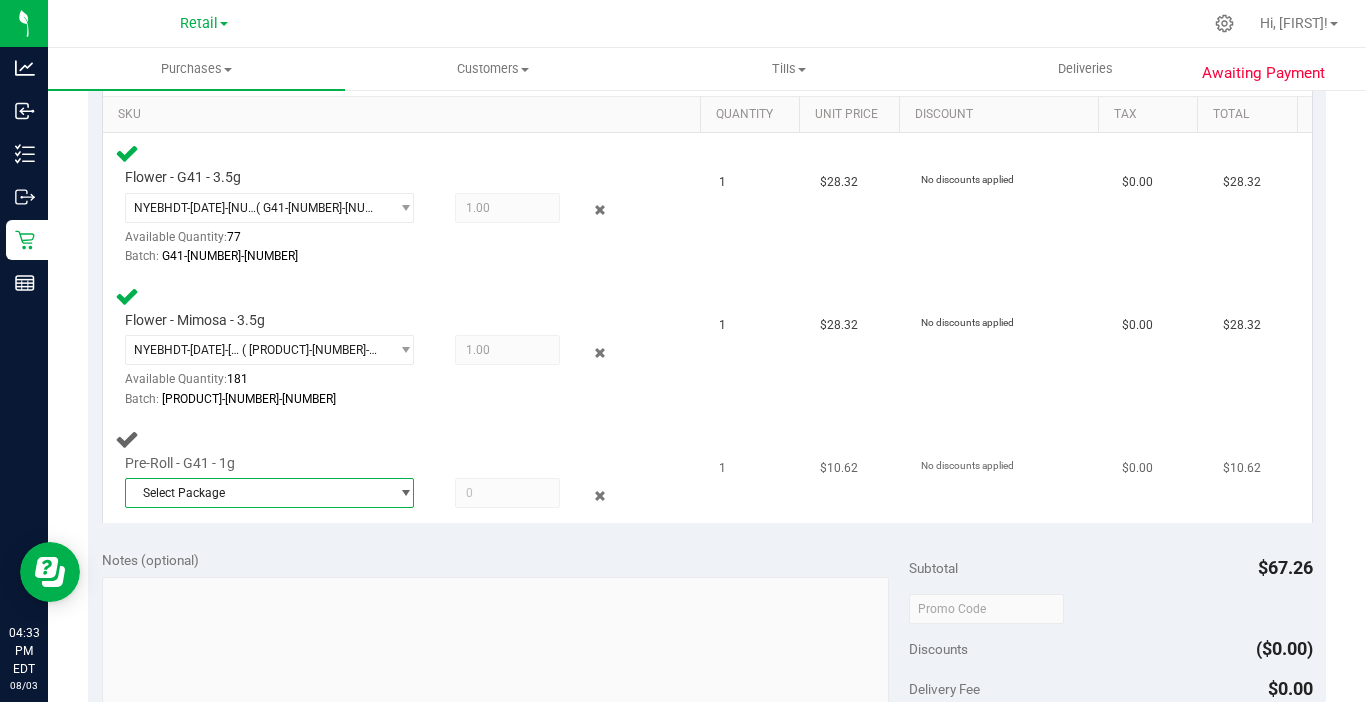 click on "Select Package" at bounding box center [257, 493] 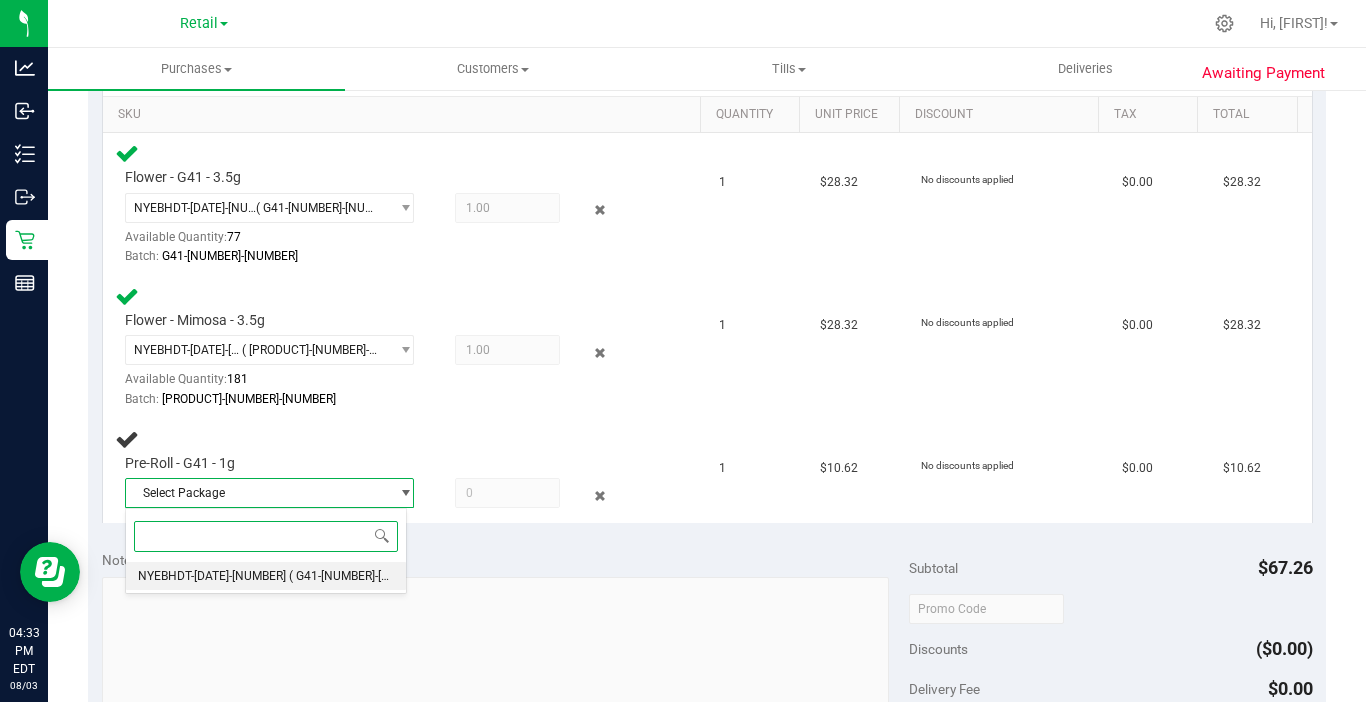 click on "(
G41-[NUMBER]-[NUMBER]
)" at bounding box center (364, 576) 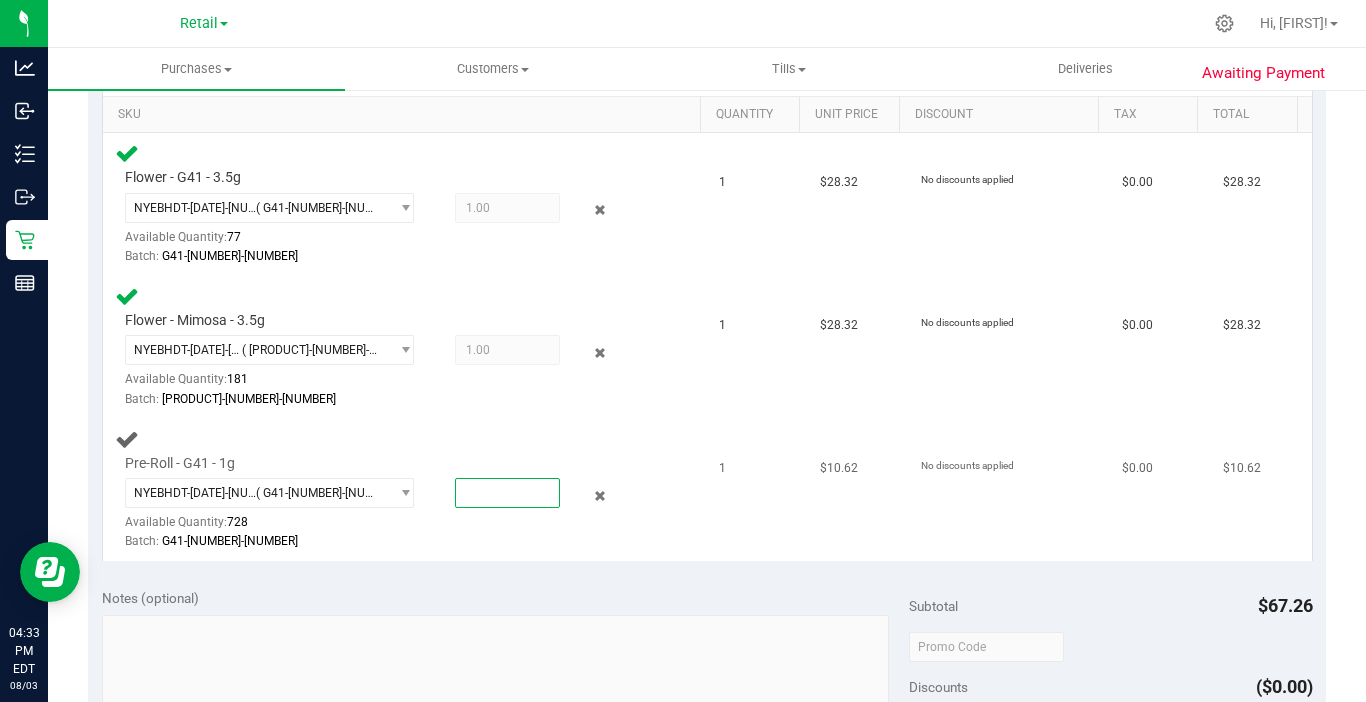 click at bounding box center (507, 493) 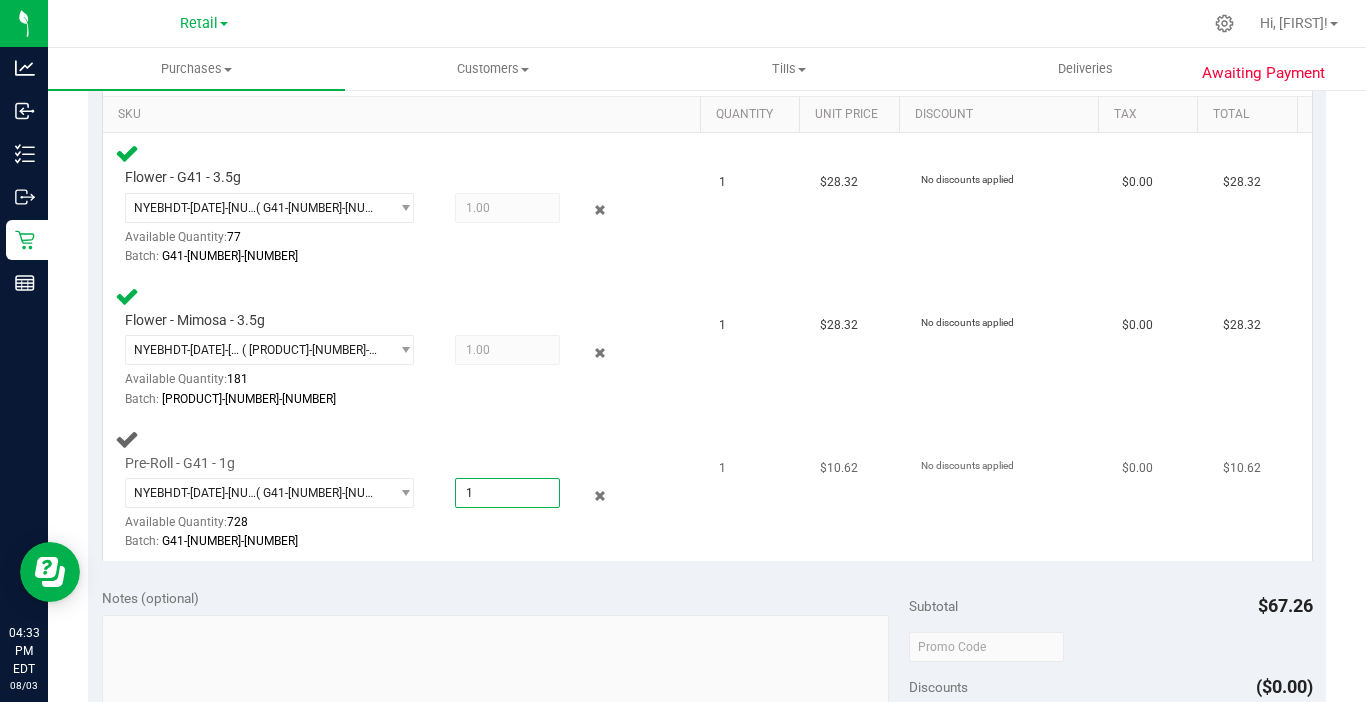 type on "1" 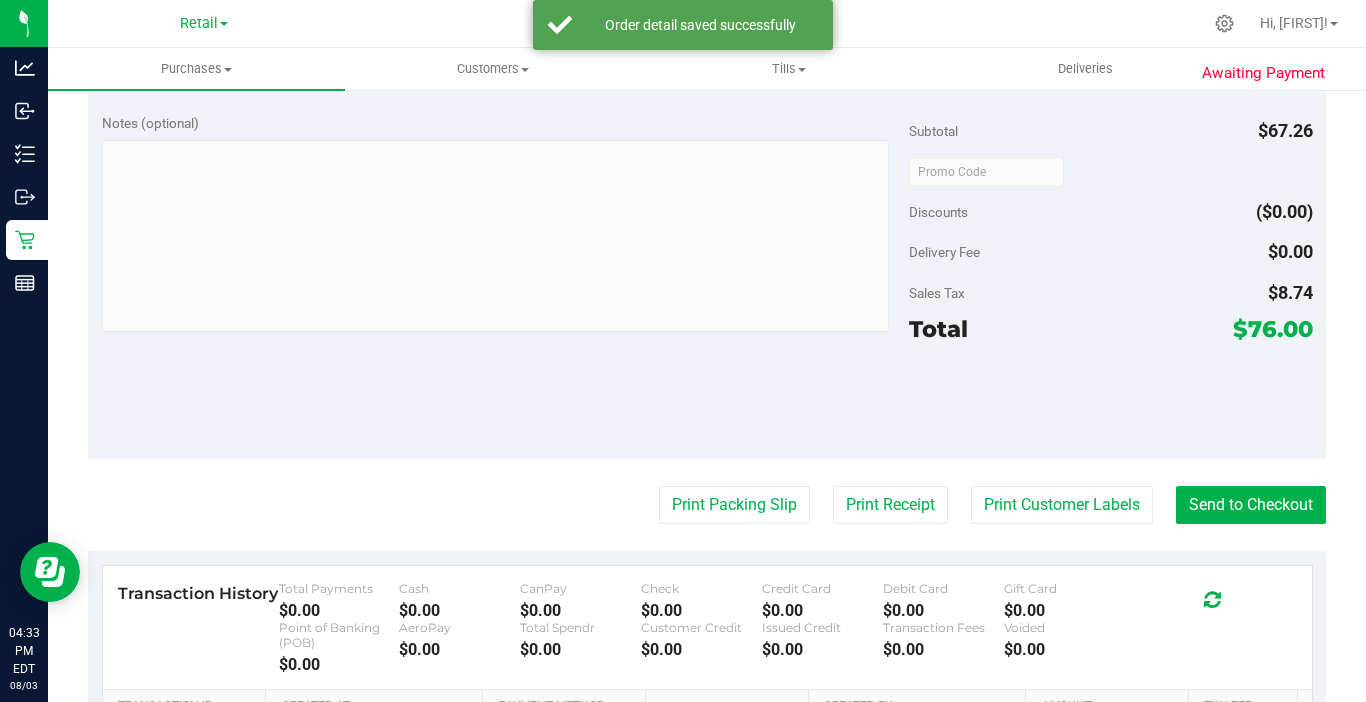scroll, scrollTop: 1000, scrollLeft: 0, axis: vertical 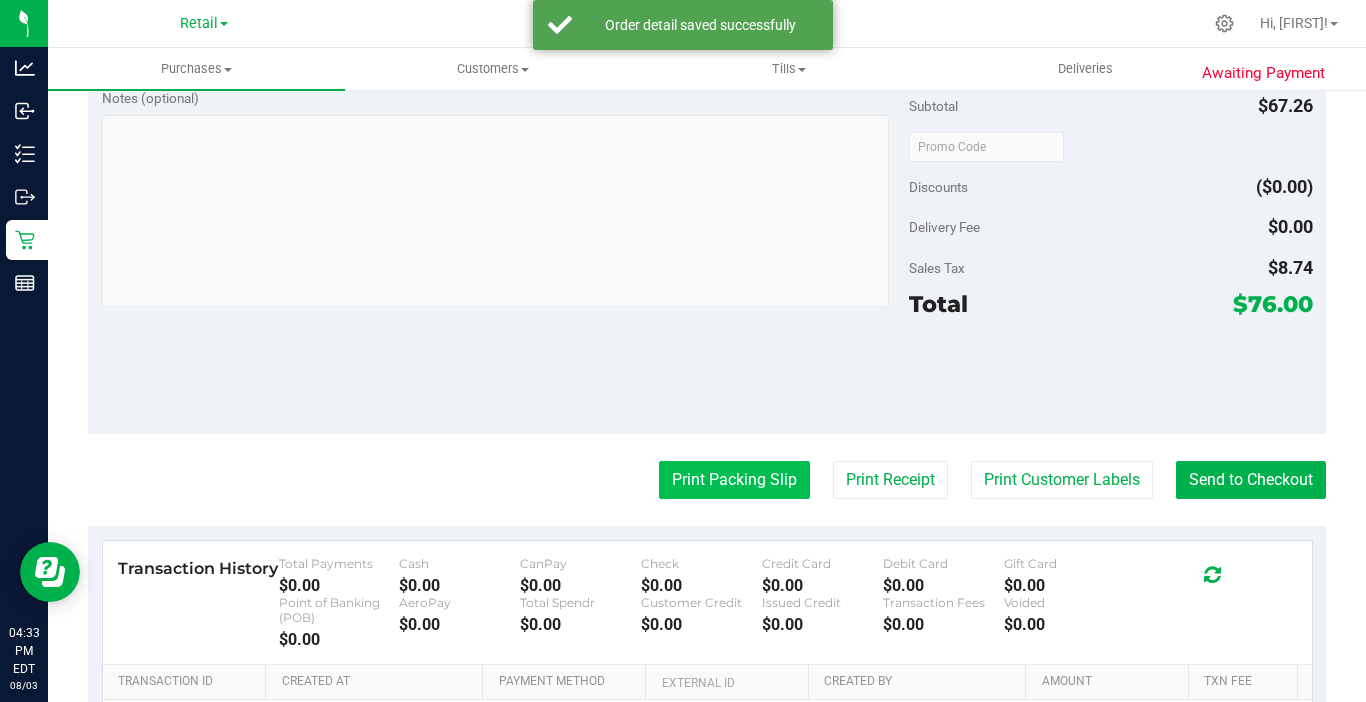 click on "Print Packing Slip" at bounding box center (734, 480) 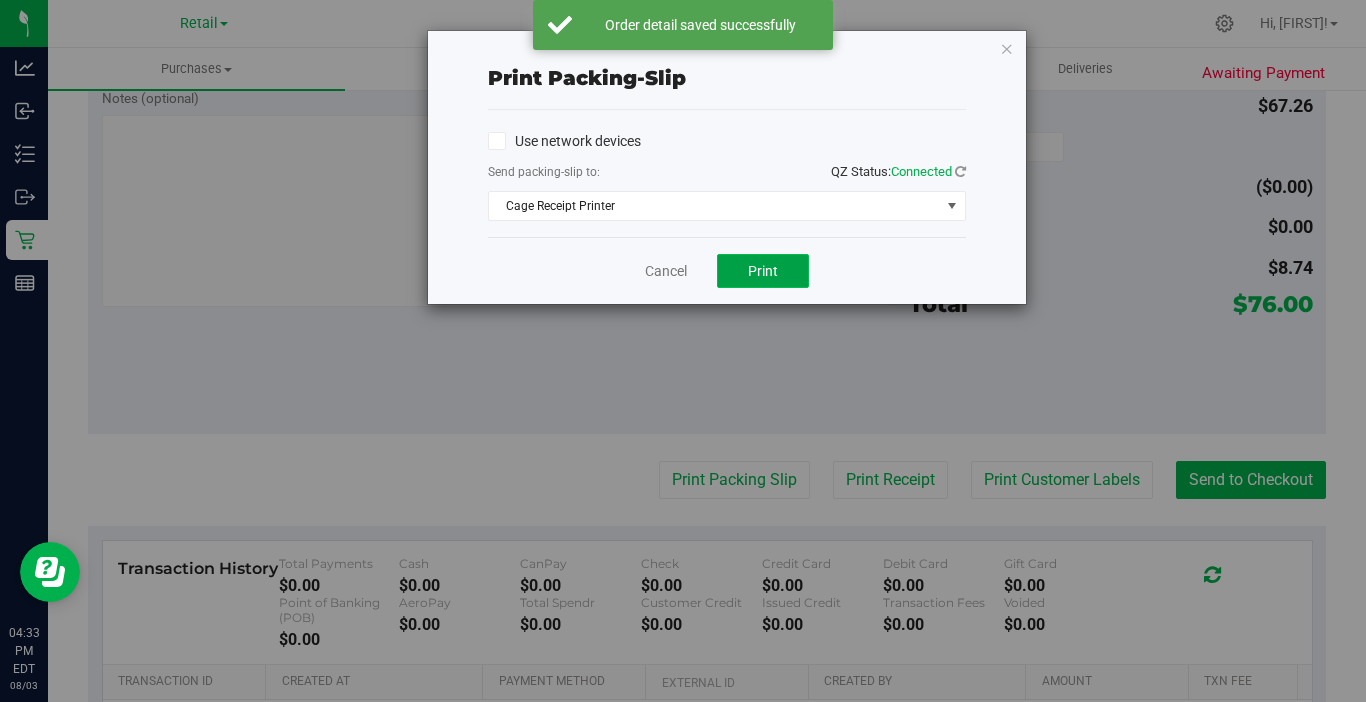click on "Print" at bounding box center [763, 271] 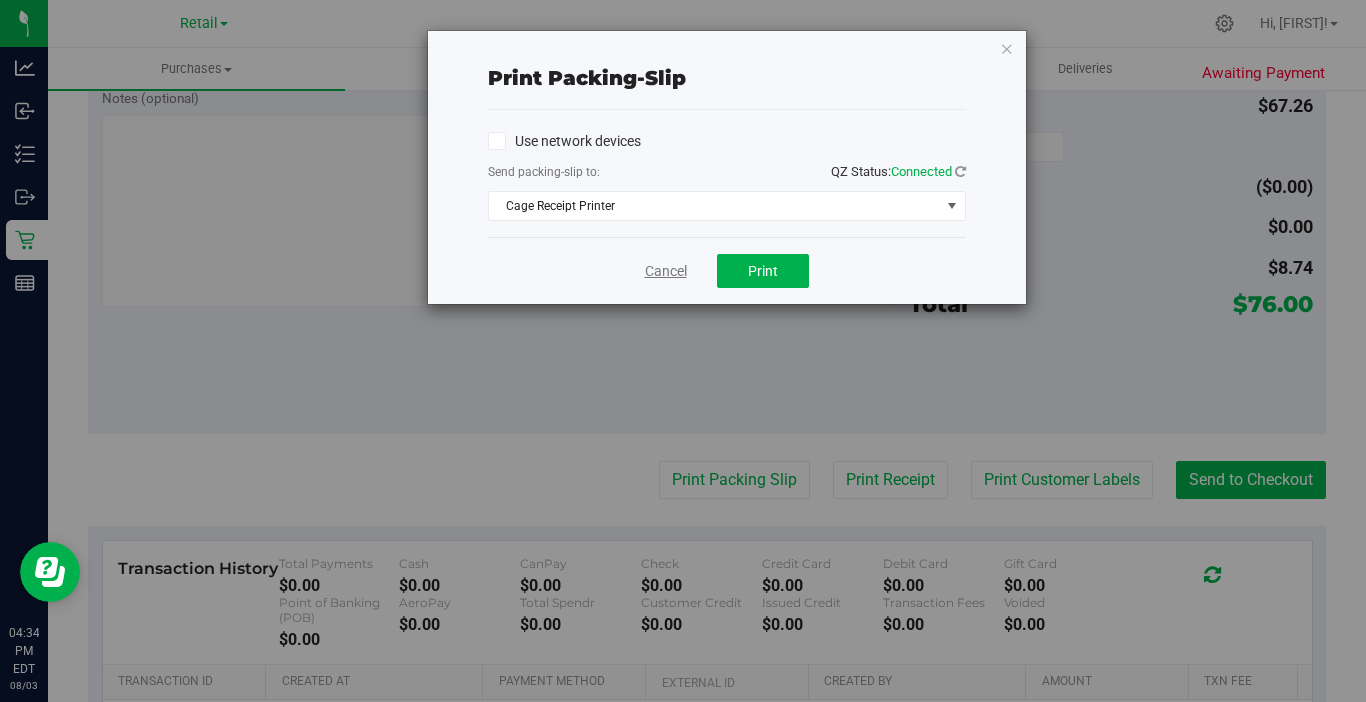 click on "Cancel" at bounding box center [666, 271] 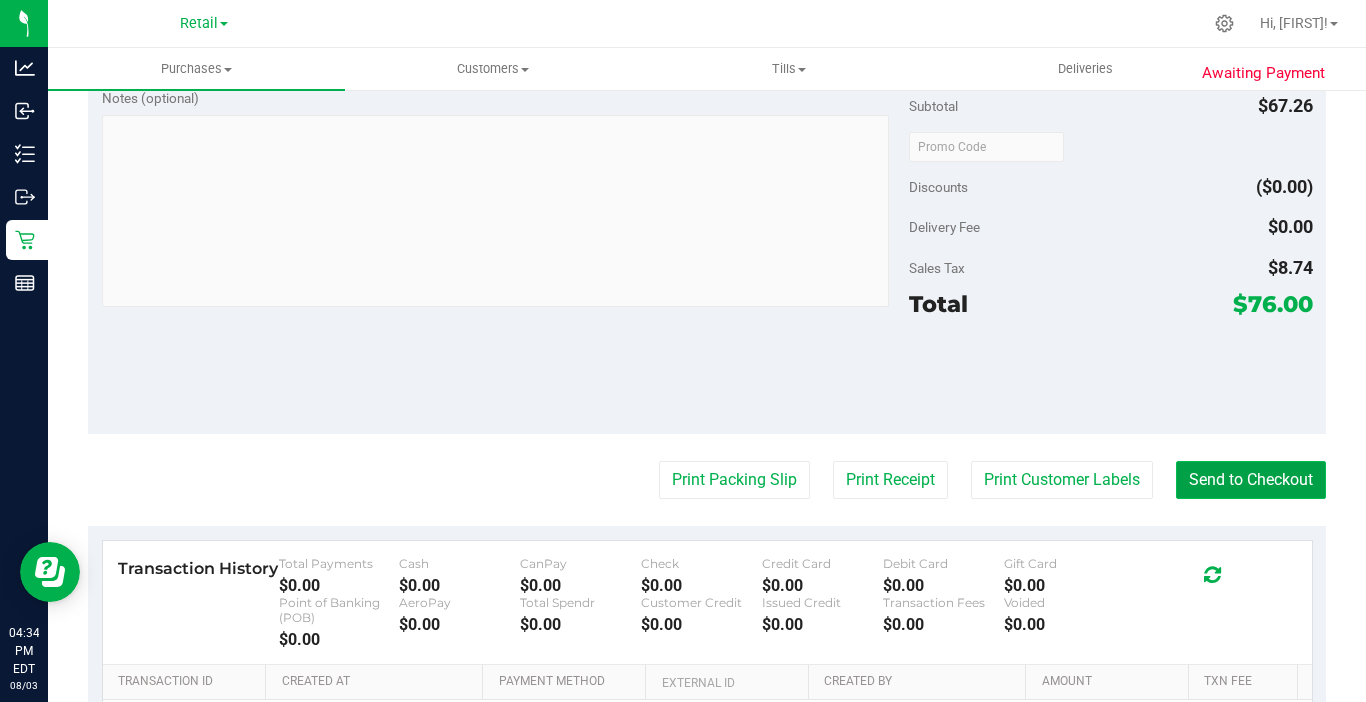 click on "Send to Checkout" at bounding box center [1251, 480] 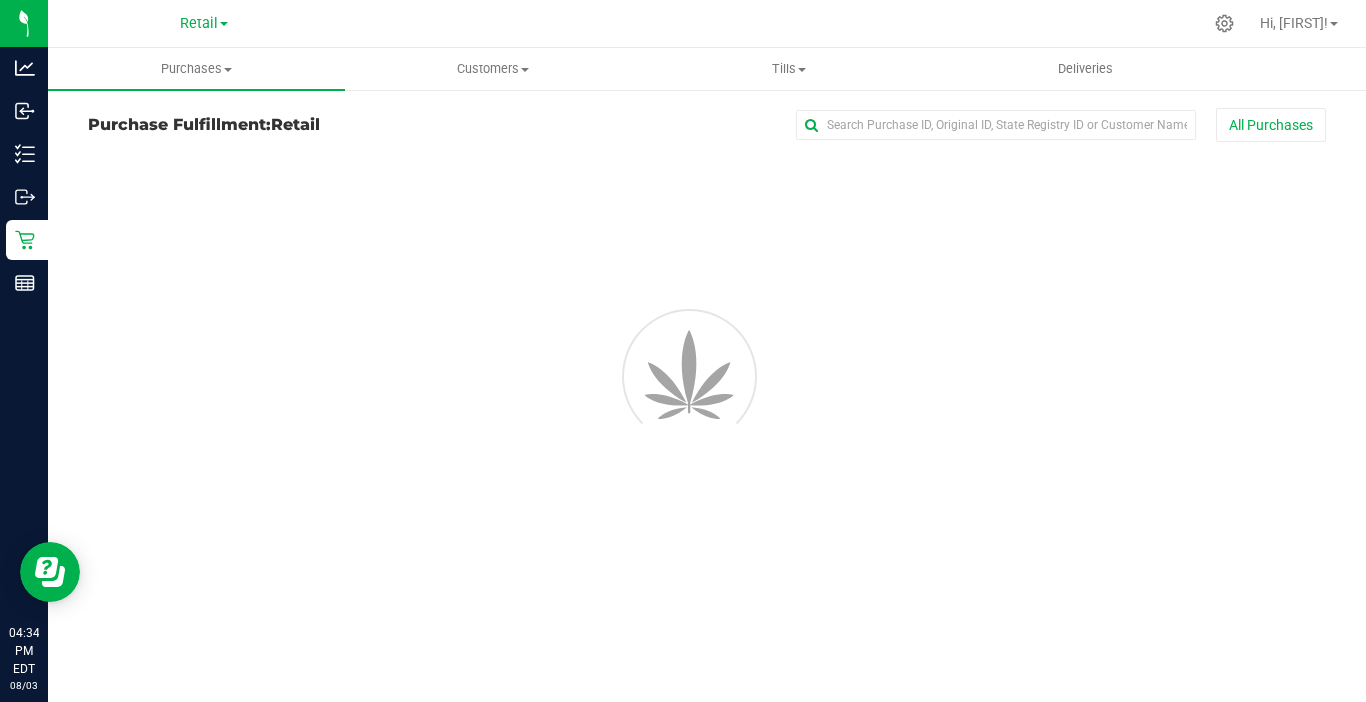scroll, scrollTop: 0, scrollLeft: 0, axis: both 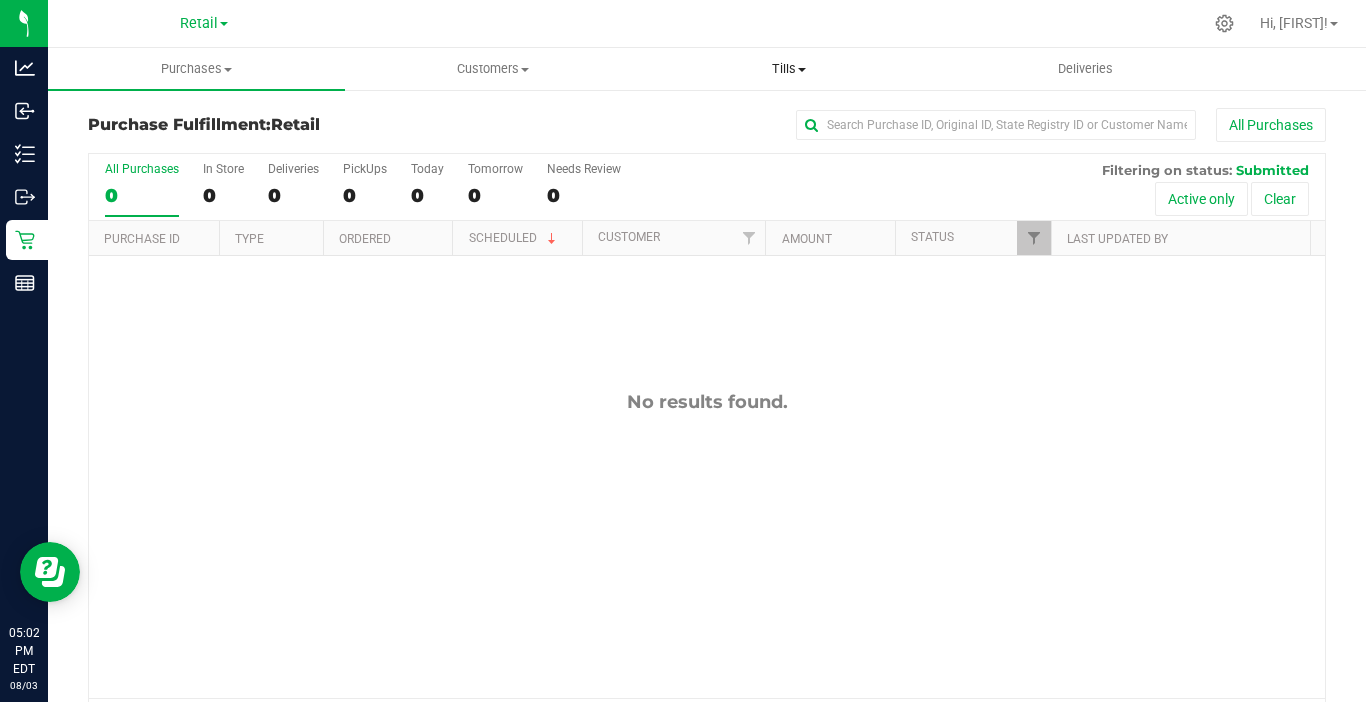 click on "Tills" at bounding box center (789, 69) 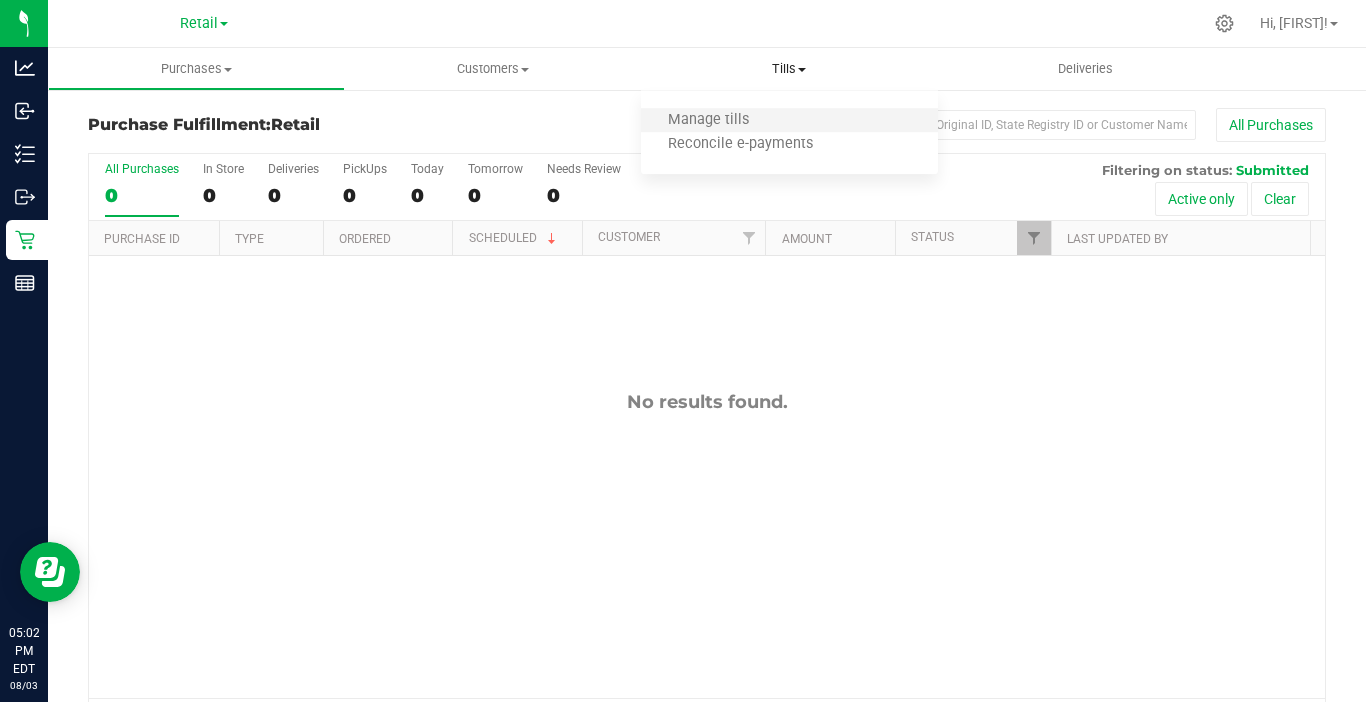 click on "Manage tills" at bounding box center (789, 121) 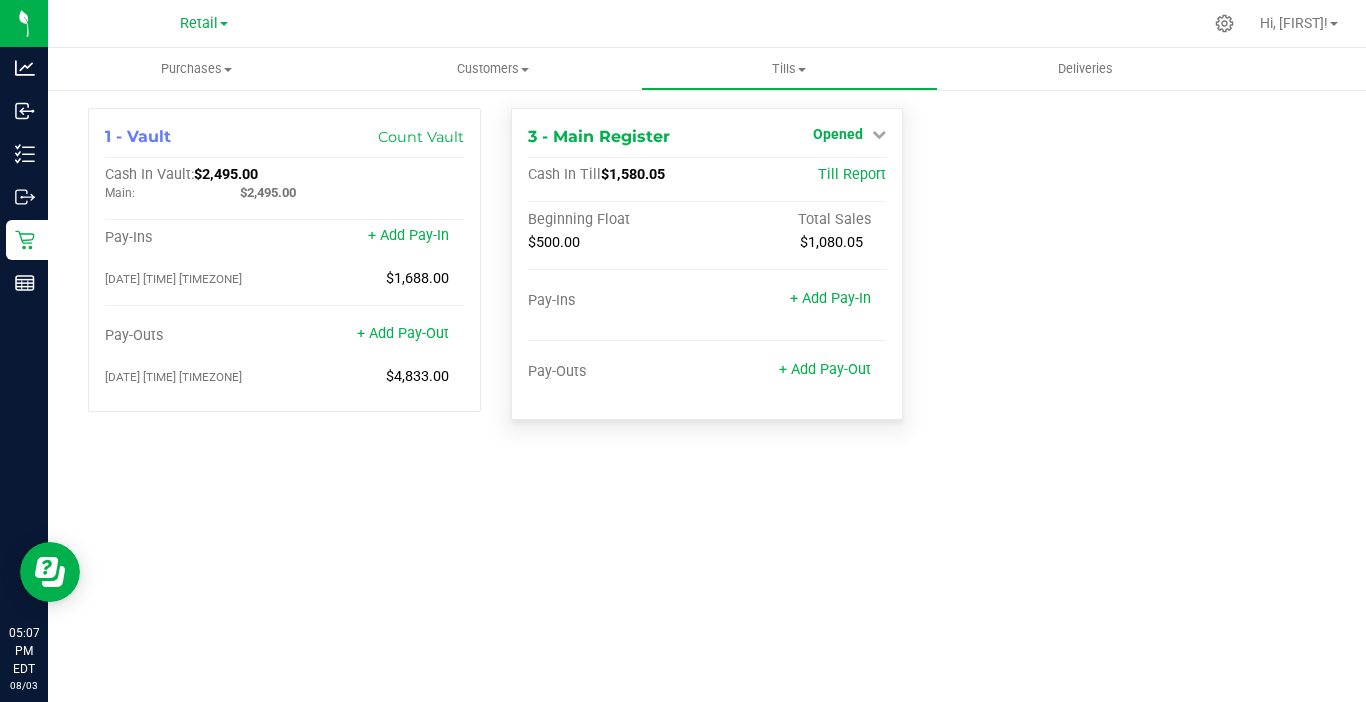 click on "Opened" at bounding box center [838, 134] 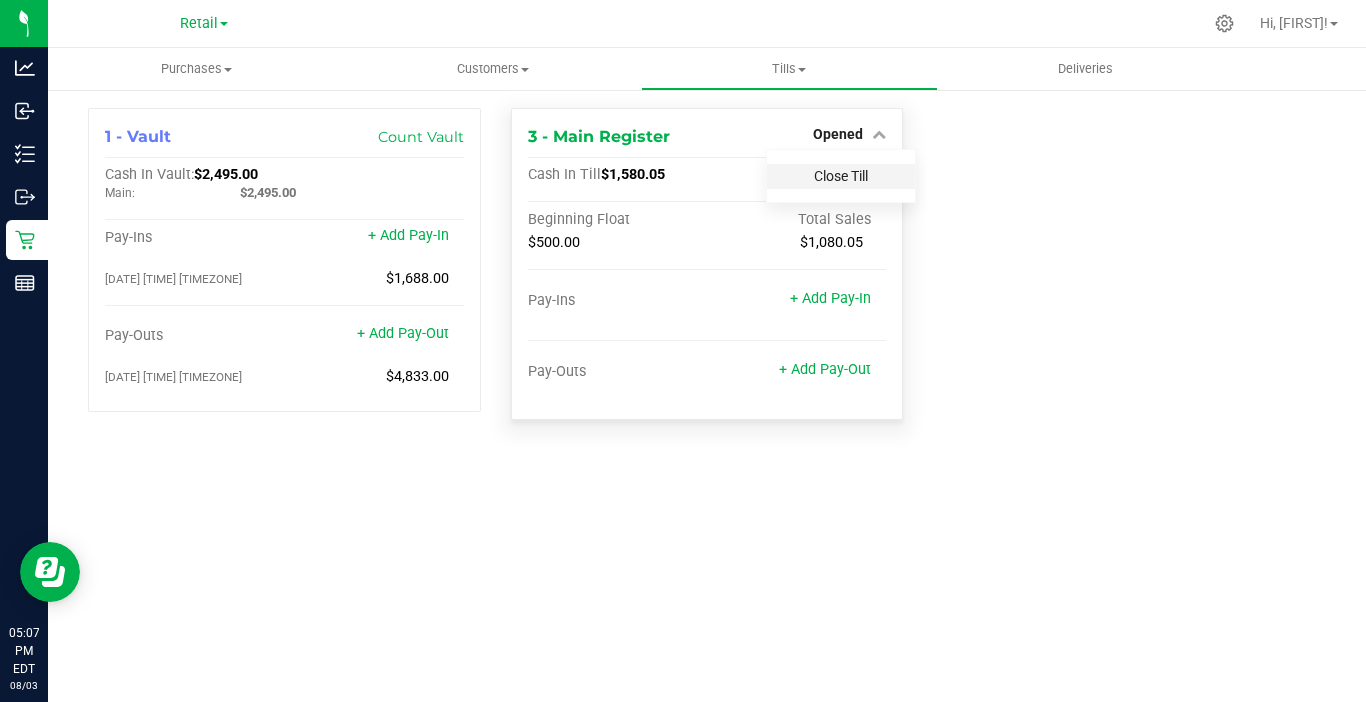 click on "Close Till" at bounding box center [841, 176] 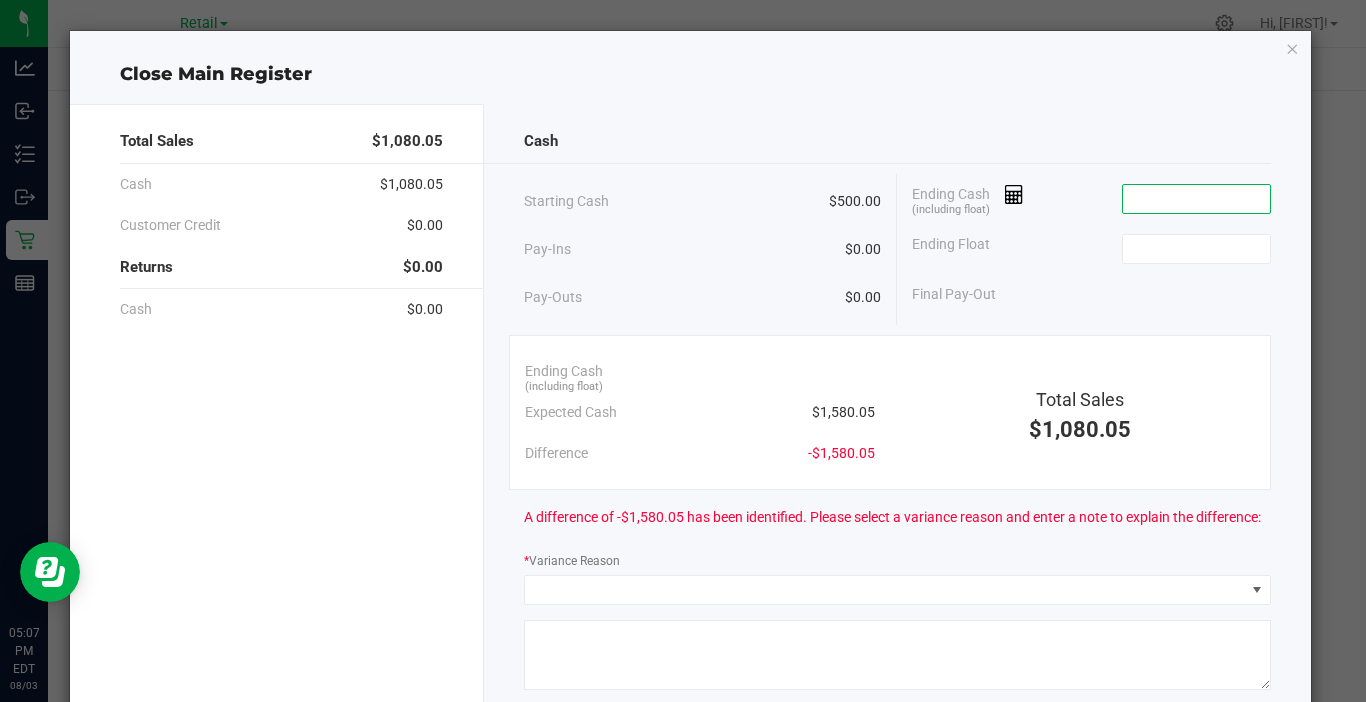 click at bounding box center (1196, 199) 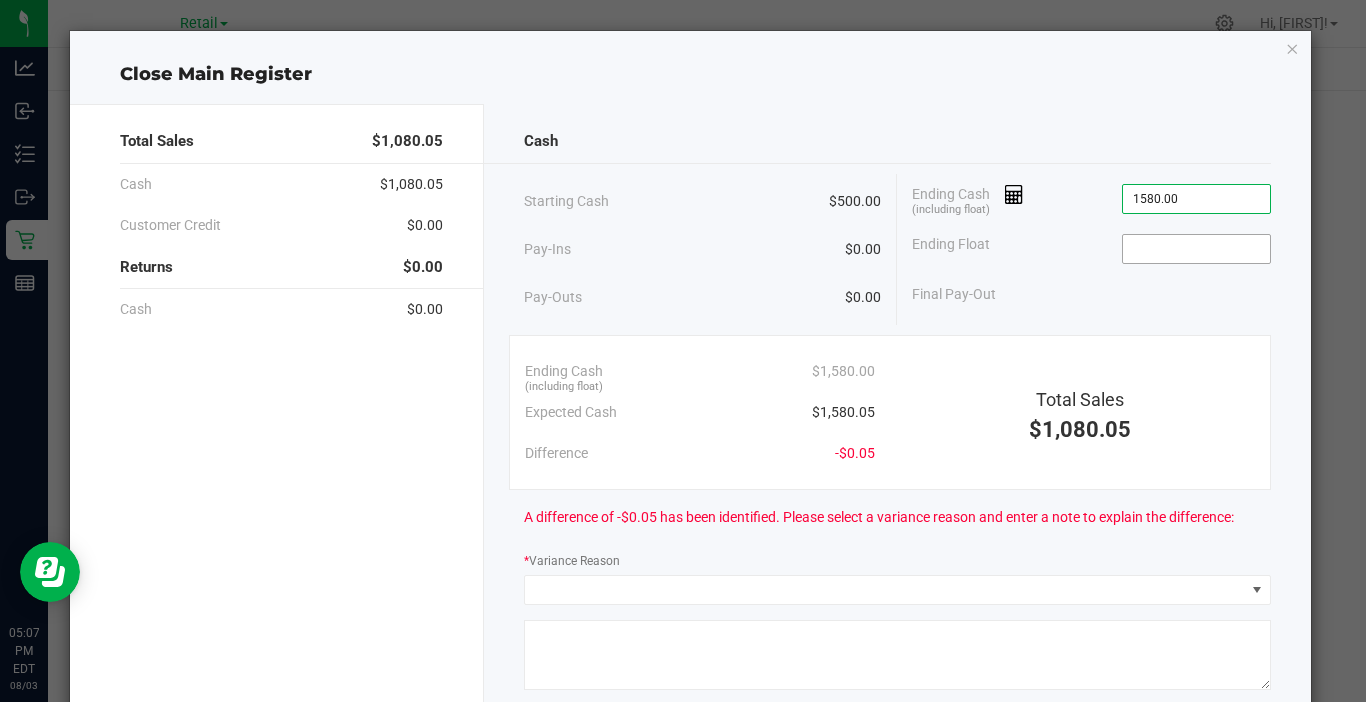 type on "$1,580.00" 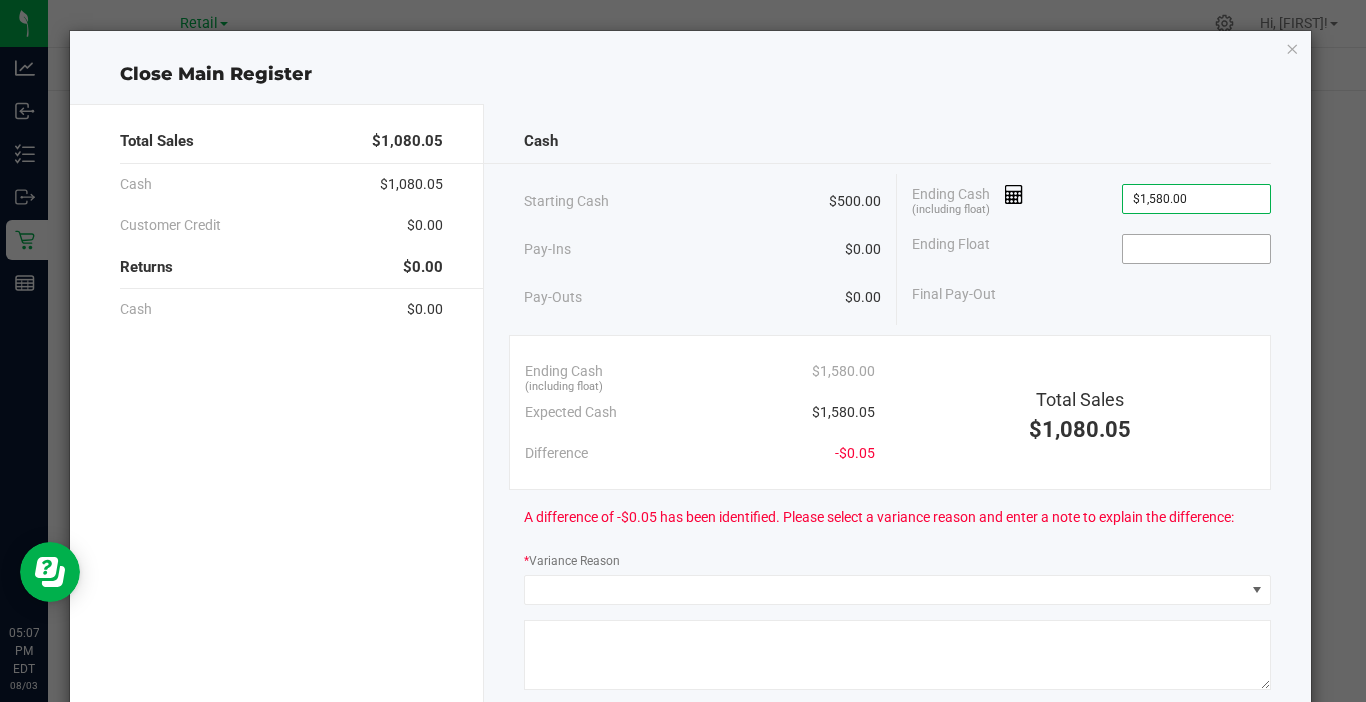 click at bounding box center (1196, 249) 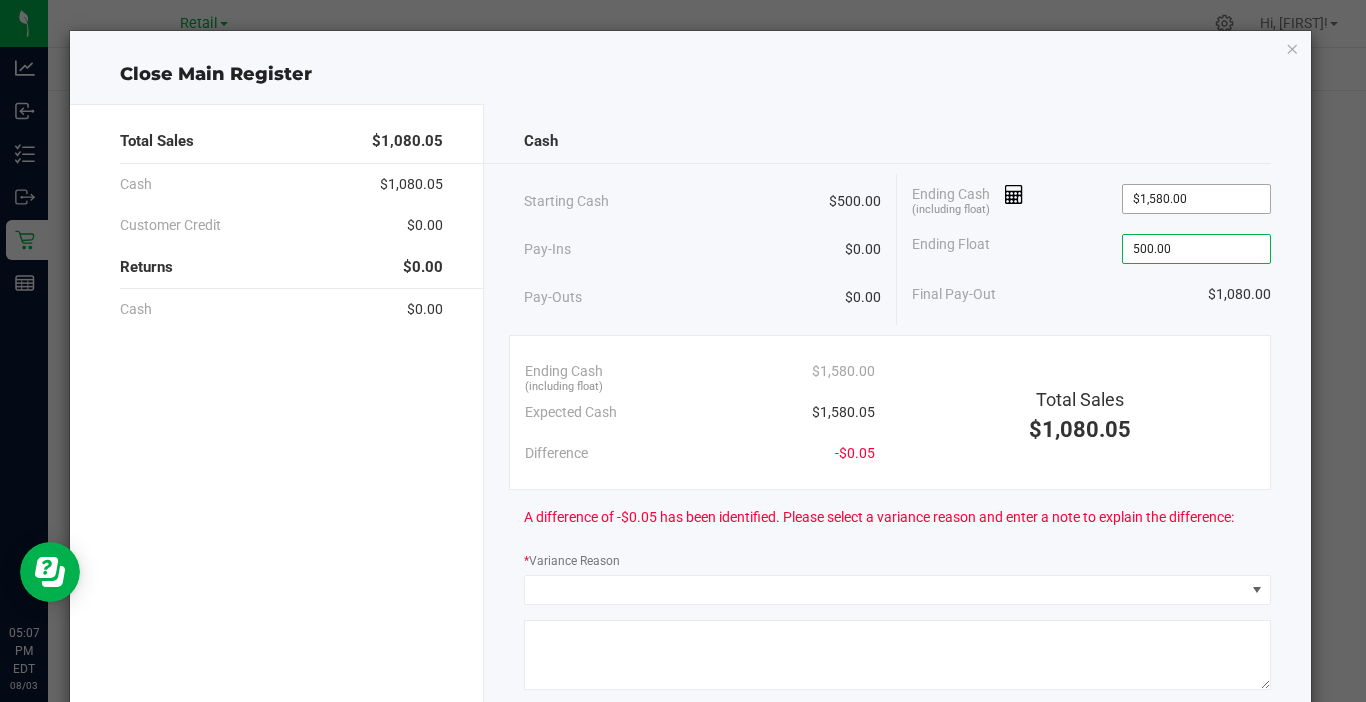 type on "500.00" 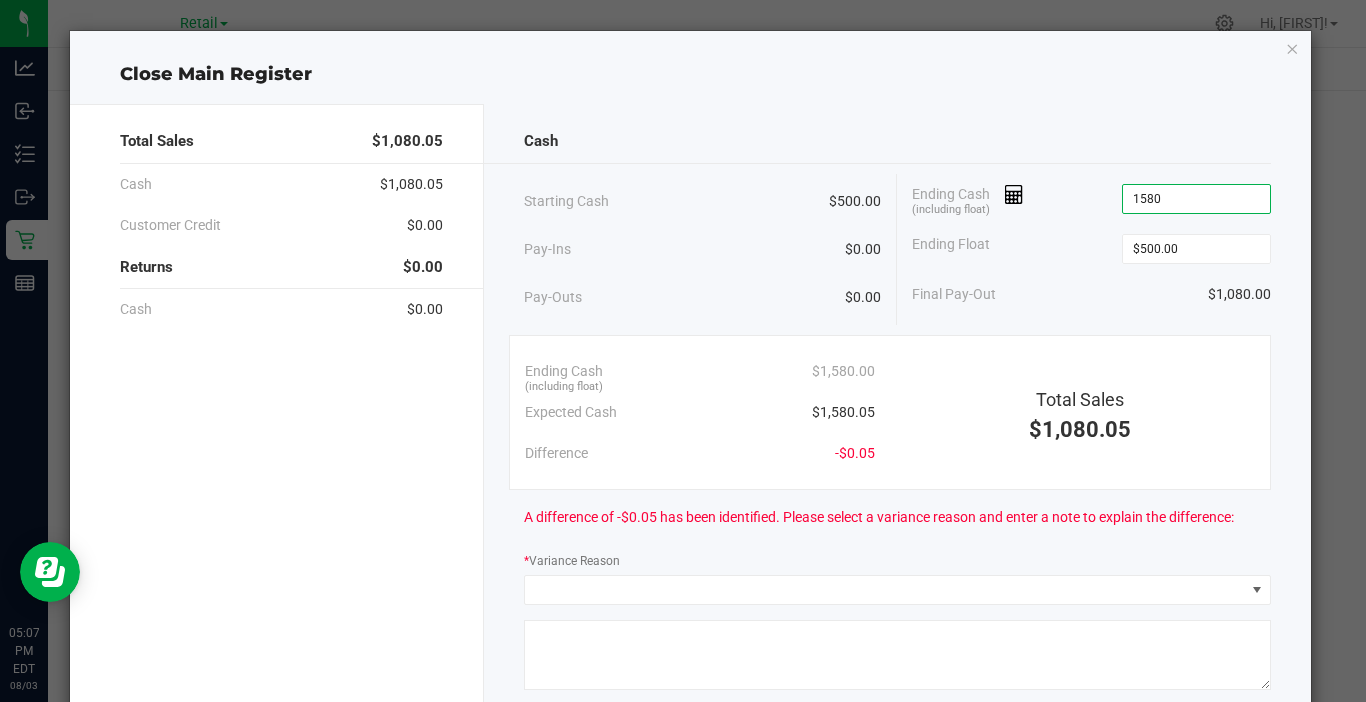 click on "1580" at bounding box center (1196, 199) 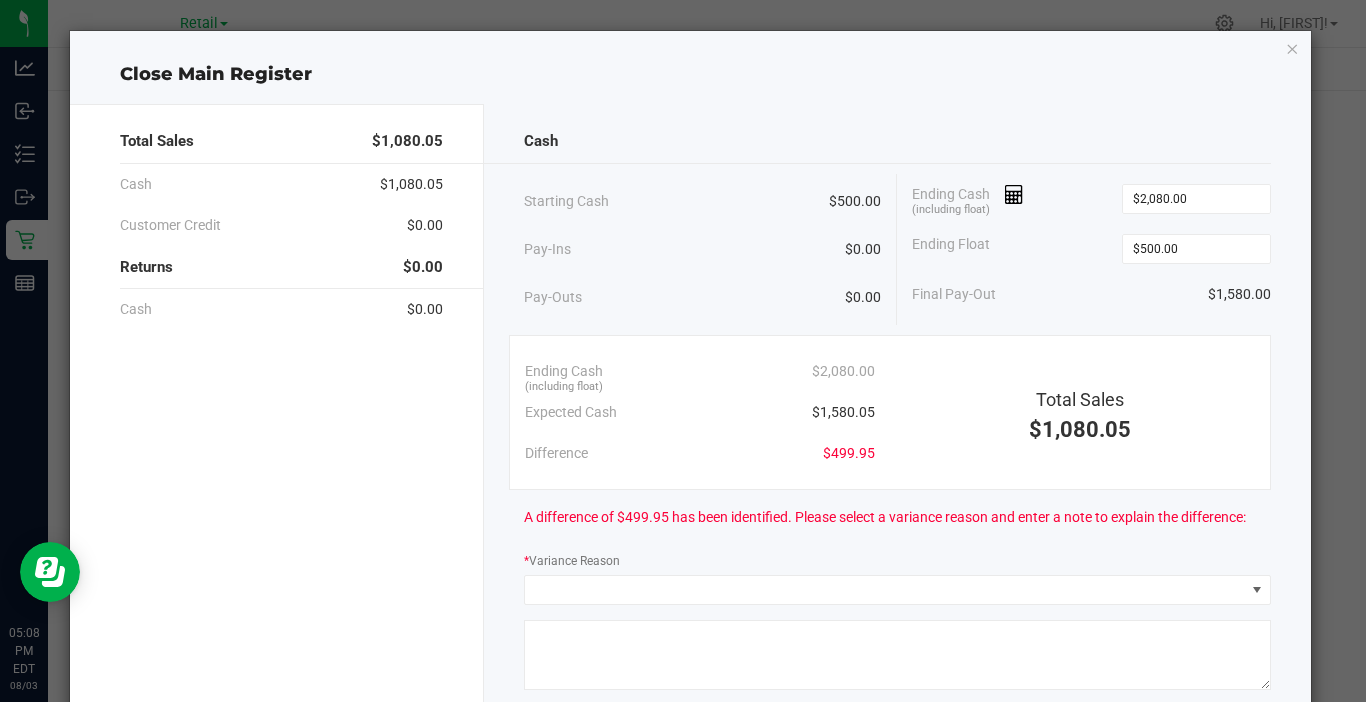 click on "Ending Cash  (including float)  $2,080.00   Expected Cash   $1,580.05   Difference   $499.95   Total Sales   $1,080.05" 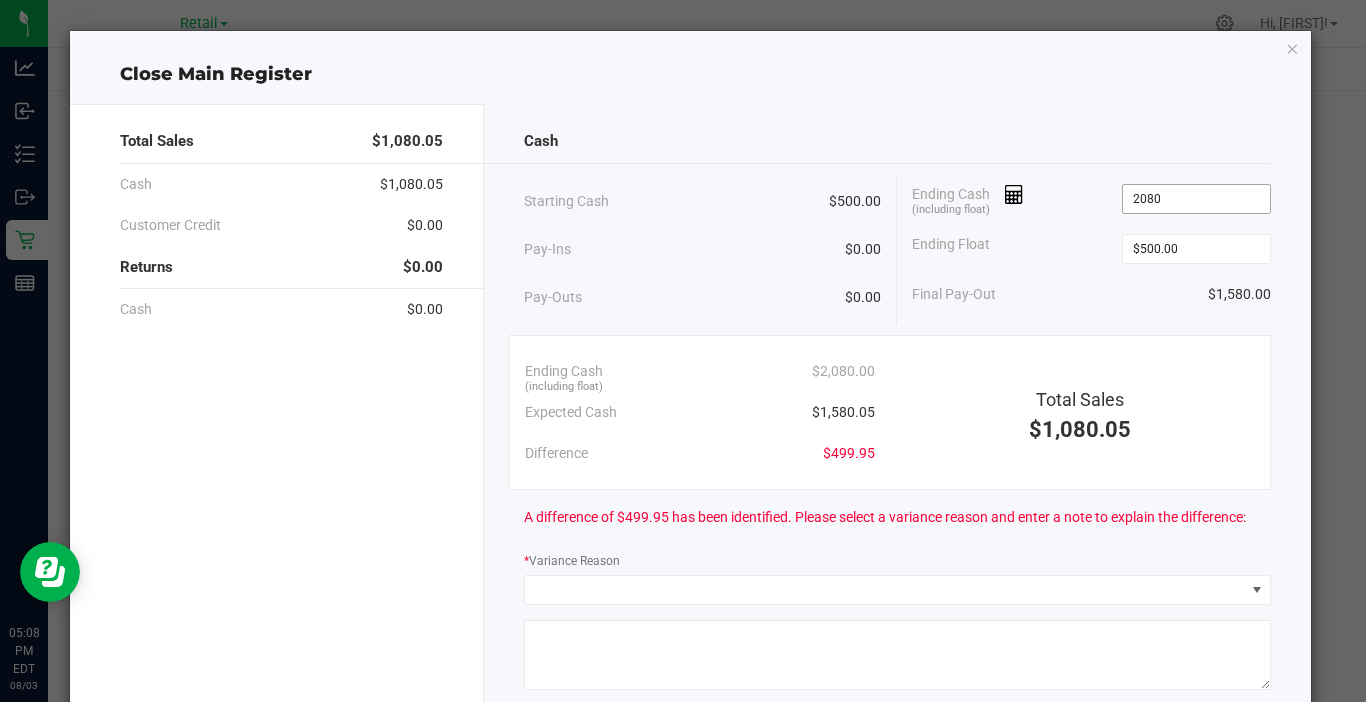 click on "2080" at bounding box center [1196, 199] 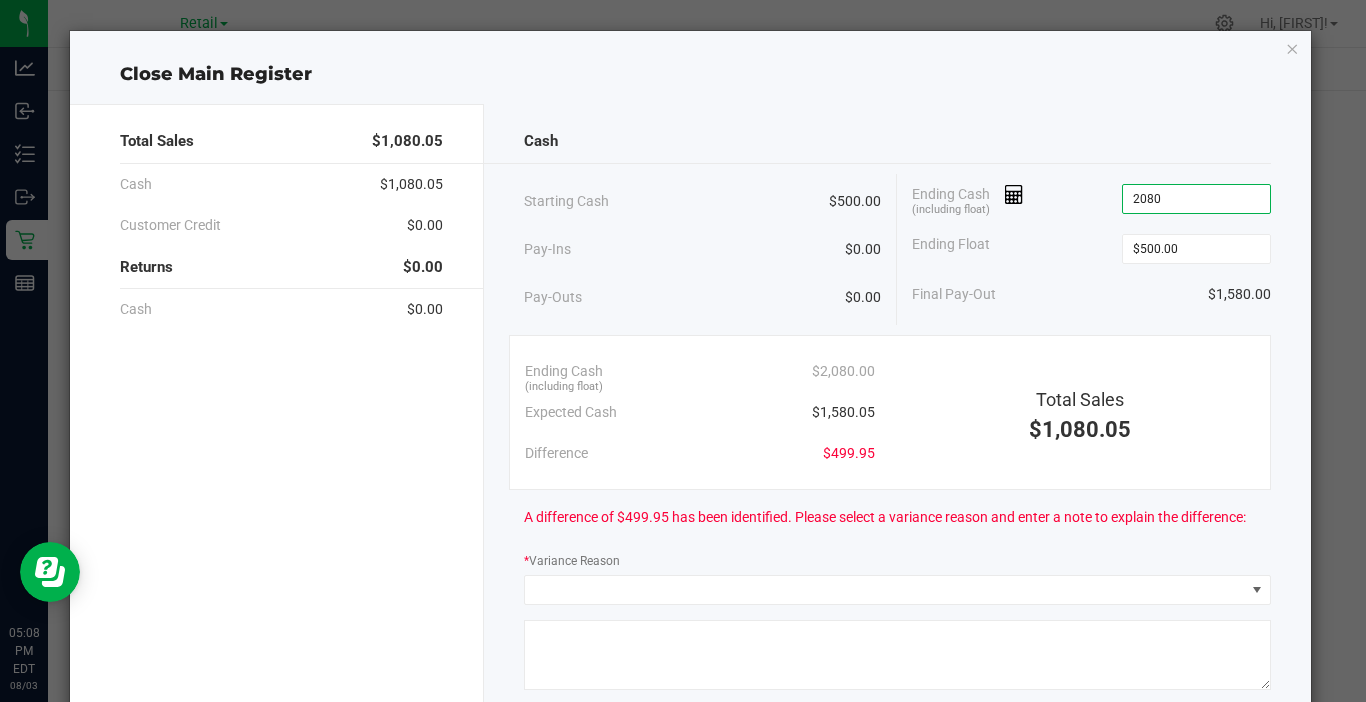 click on "2080" at bounding box center [1196, 199] 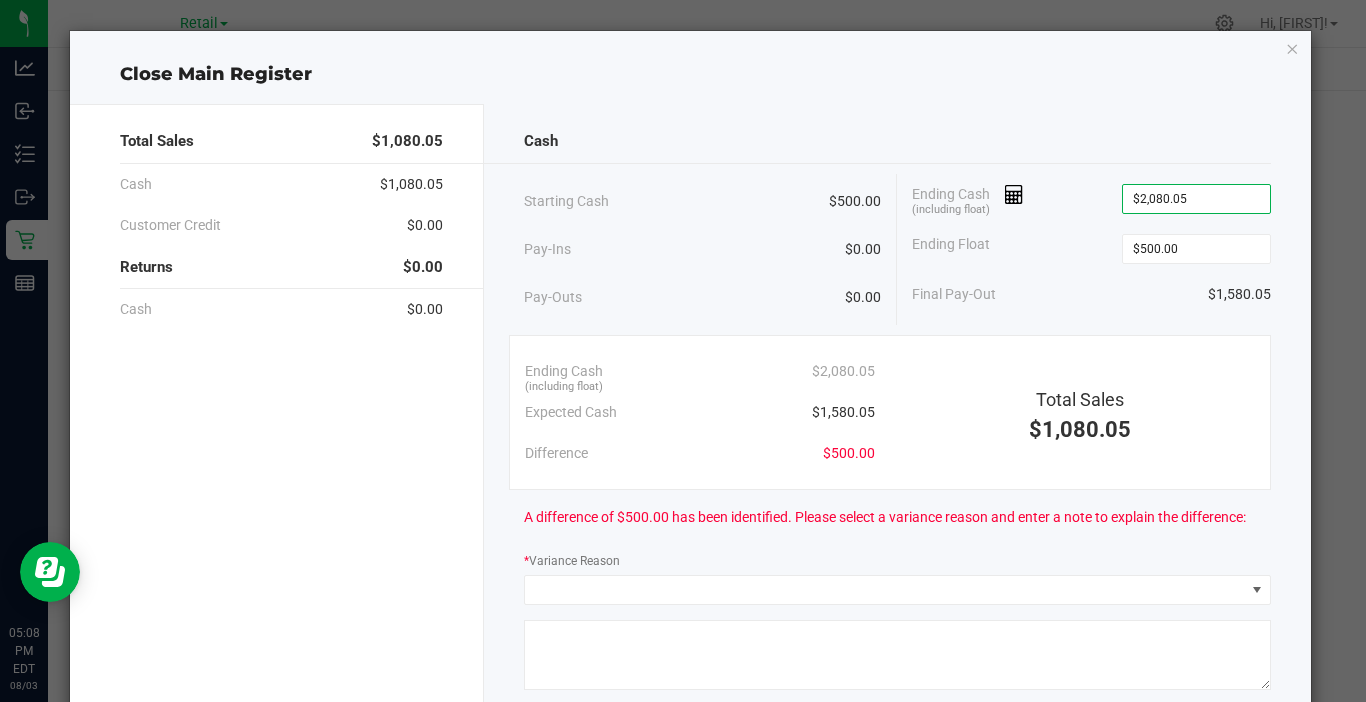 click on "Final Pay-Out   $1,580.05" 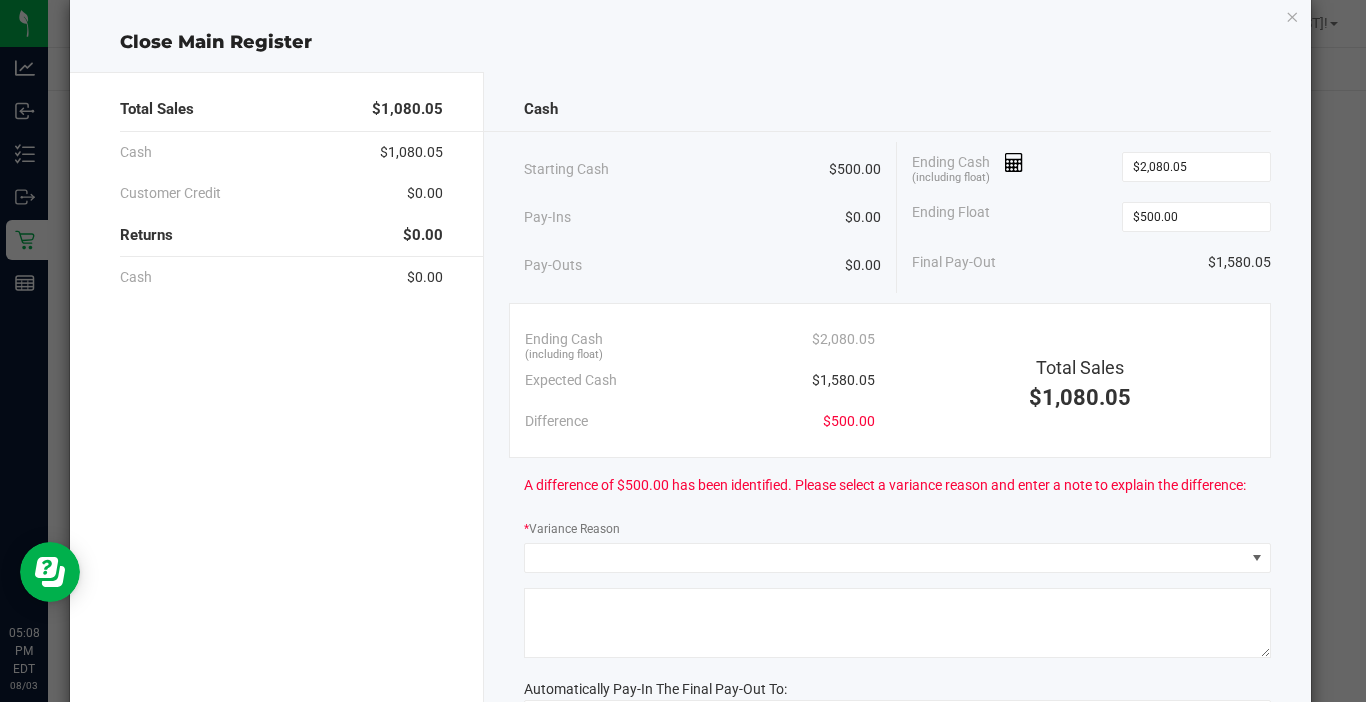 scroll, scrollTop: 0, scrollLeft: 0, axis: both 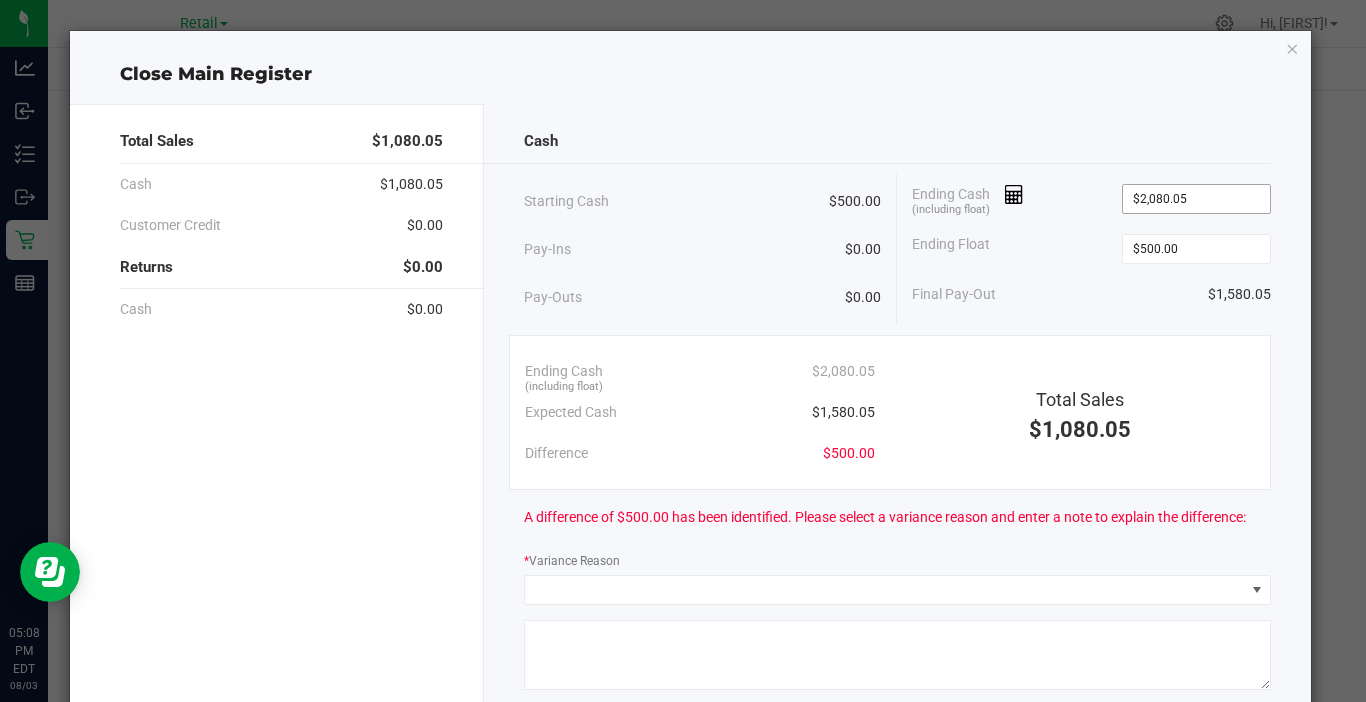 type on "2080.05" 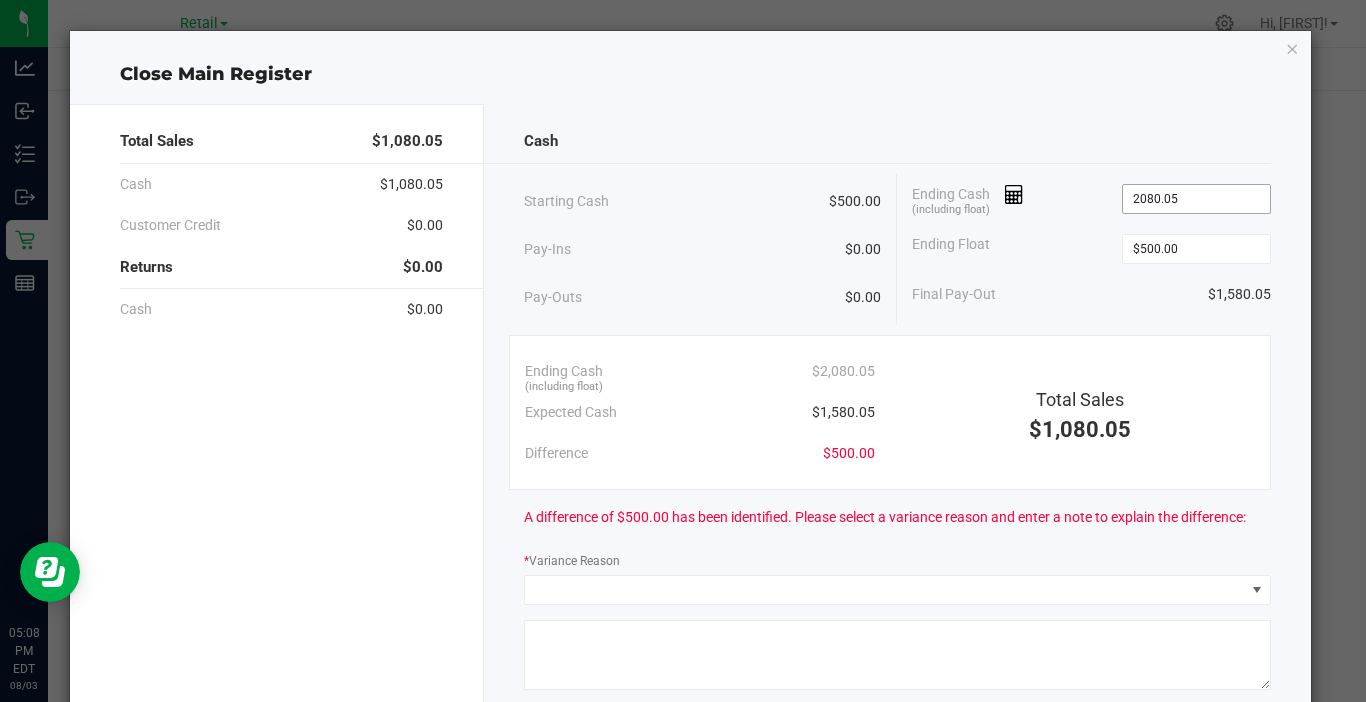 click on "2080.05" at bounding box center (1196, 199) 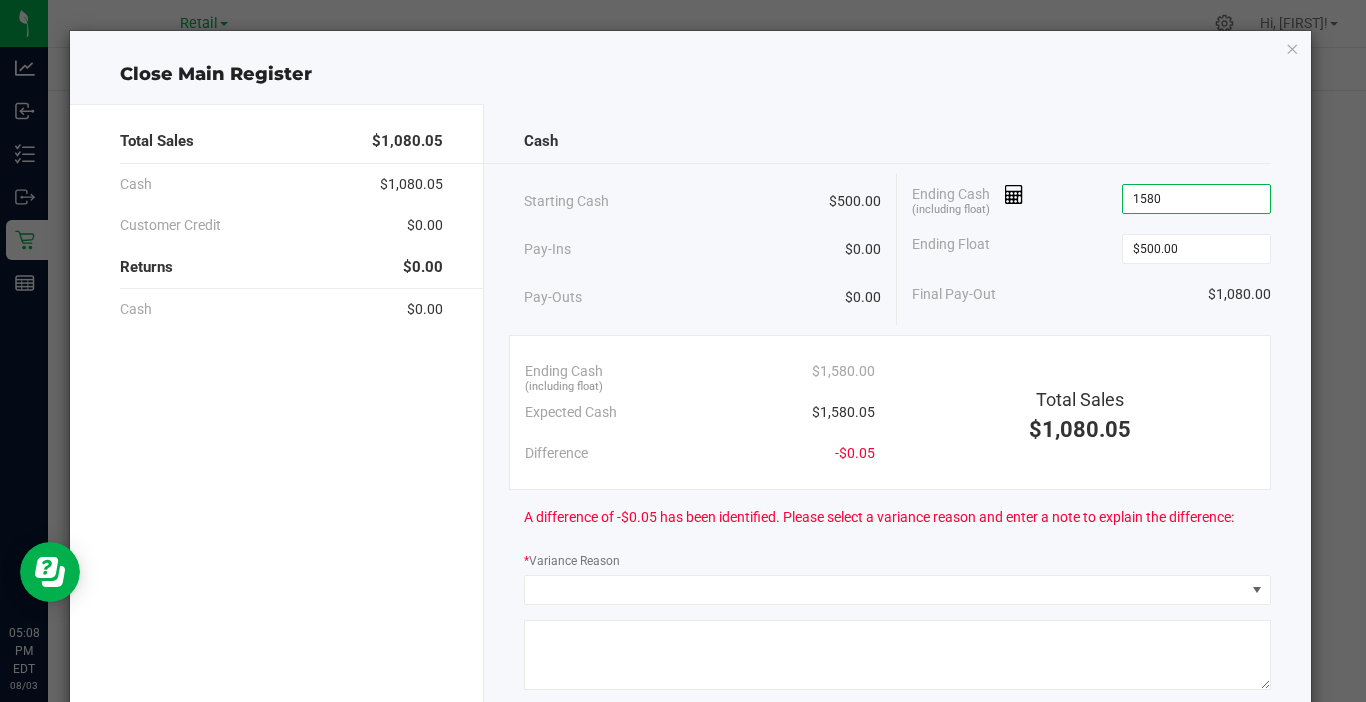 type on "$1,580.00" 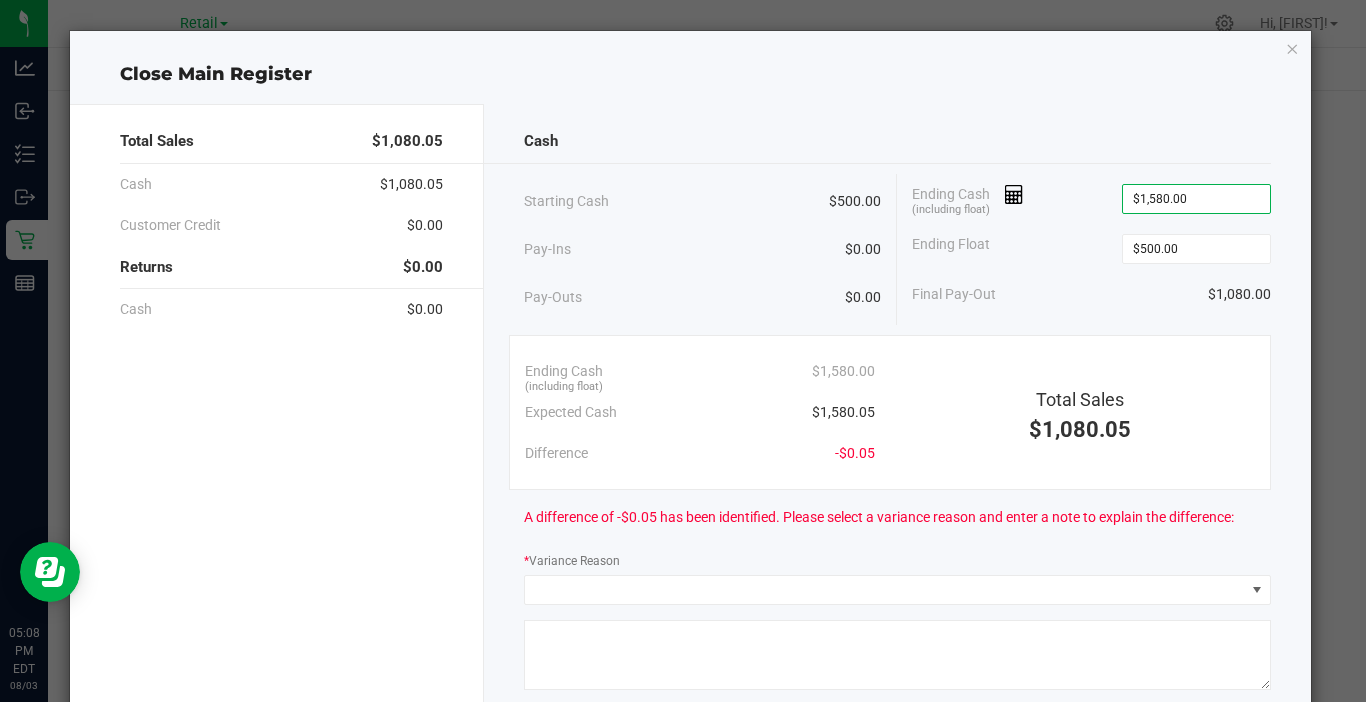 click on "Starting Cash   $500.00   Pay-Ins   $0.00   Pay-Outs   $0.00   Ending Cash  (including float) $1,580.00  Ending Float  $500.00  Final Pay-Out   $1,080.00" 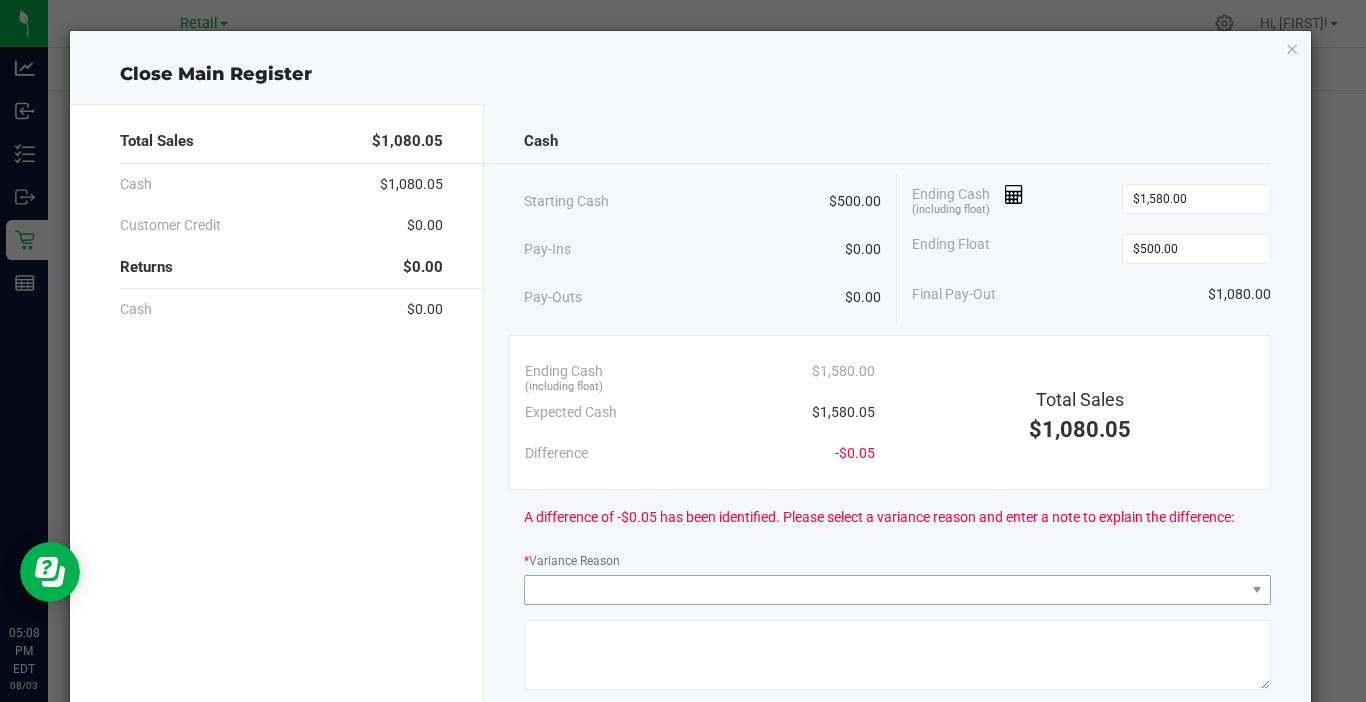 drag, startPoint x: 627, startPoint y: 605, endPoint x: 617, endPoint y: 588, distance: 19.723083 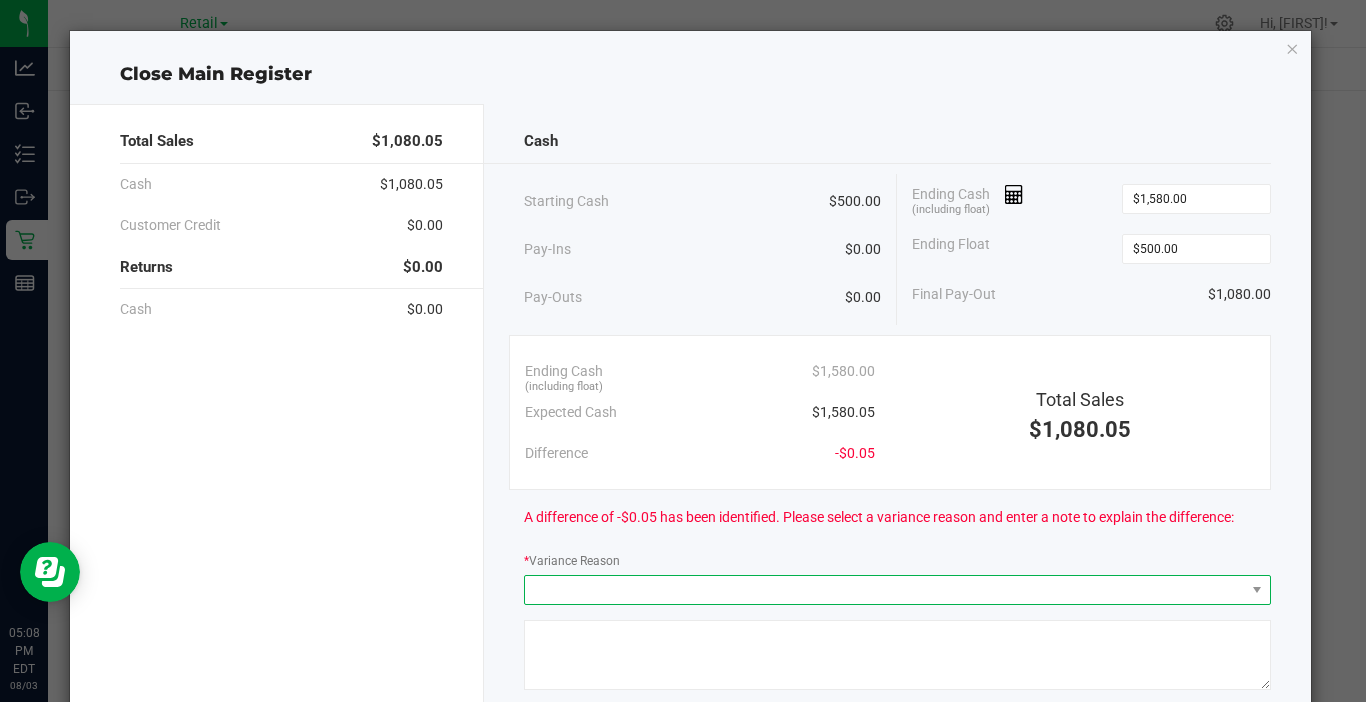 click at bounding box center (885, 590) 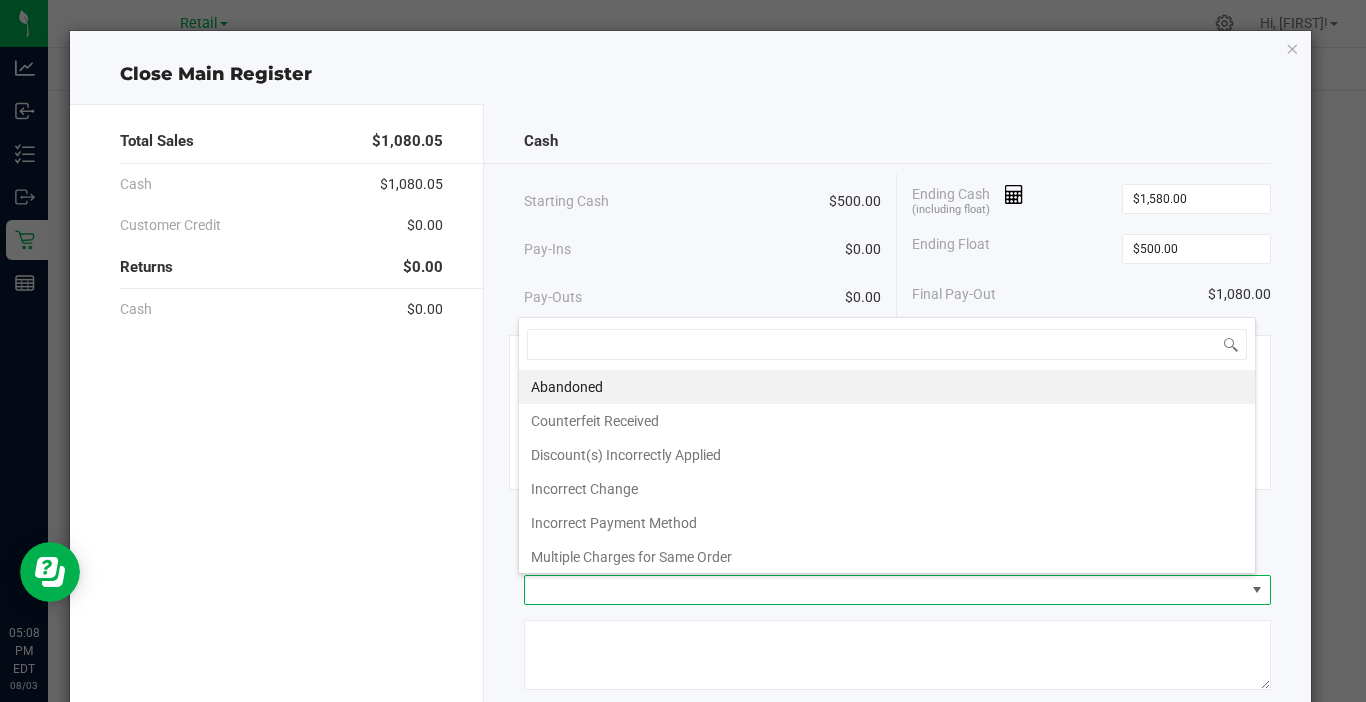scroll, scrollTop: 99970, scrollLeft: 99262, axis: both 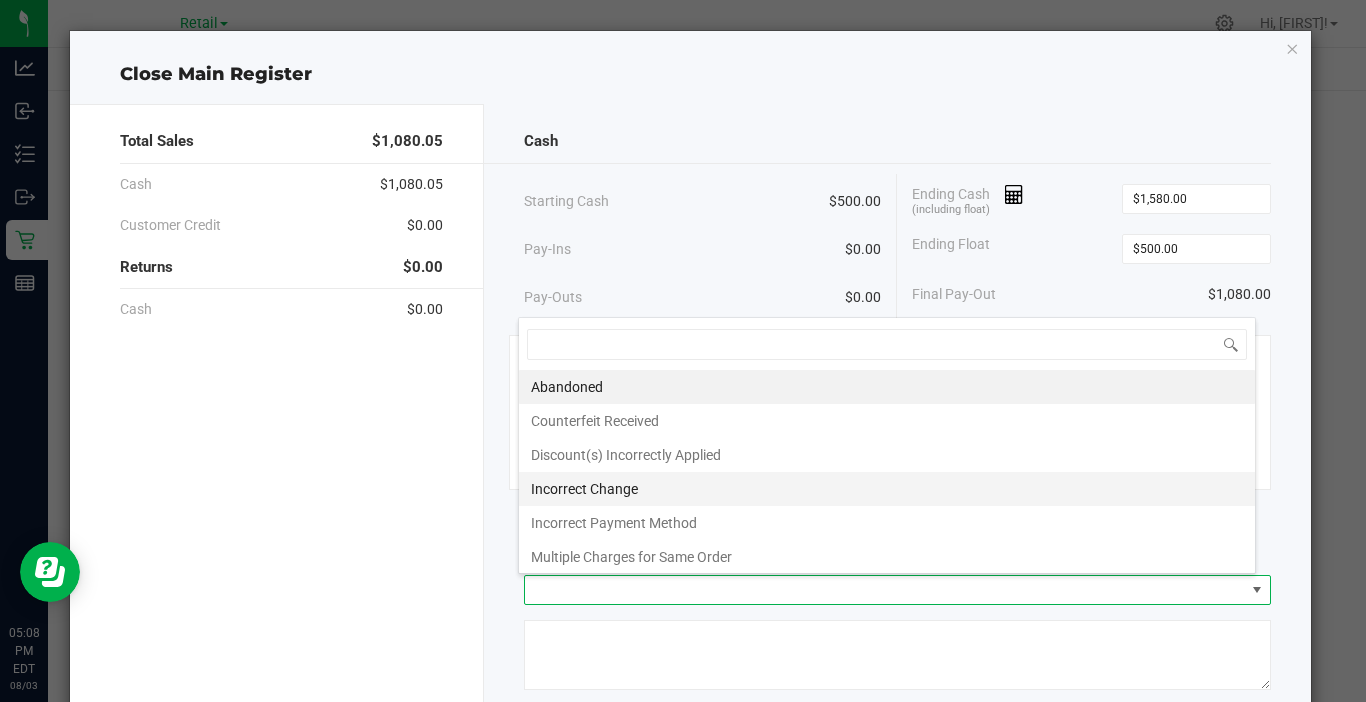 click on "Incorrect Change" at bounding box center [887, 489] 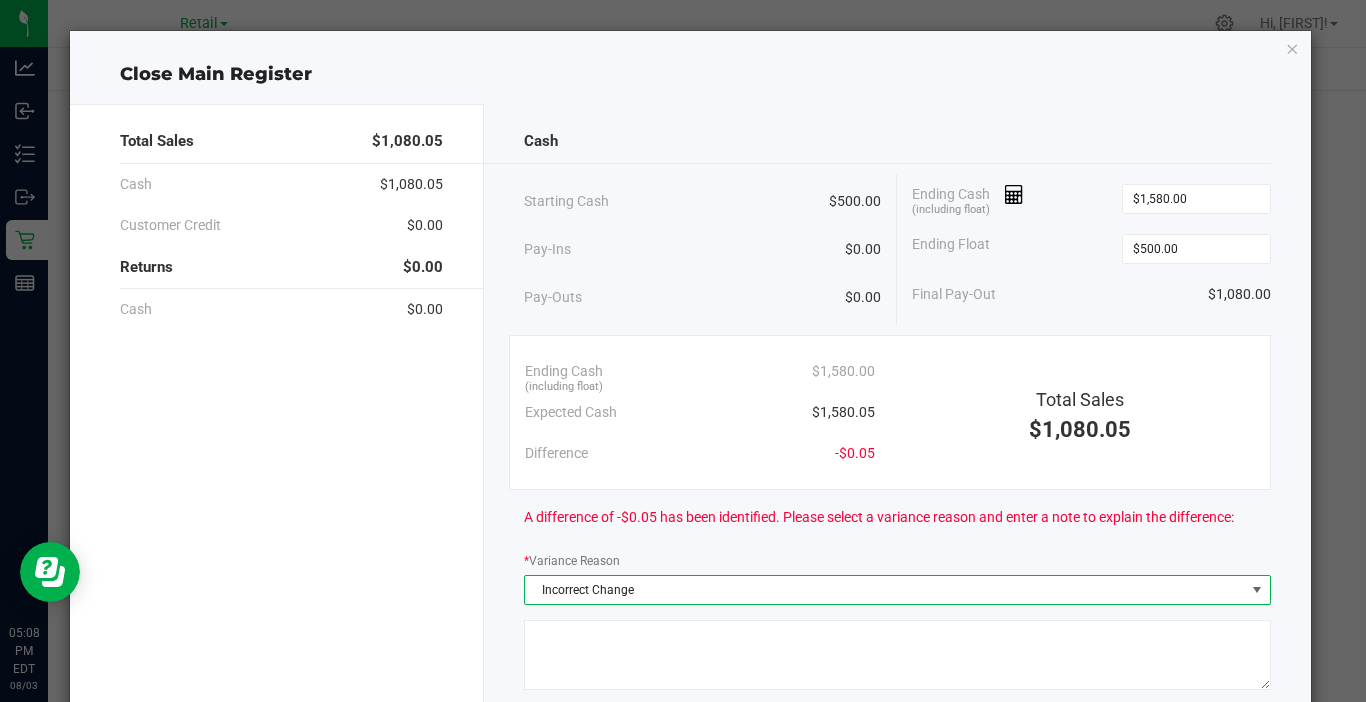 click on "Cash   Starting Cash   $500.00   Pay-Ins   $0.00   Pay-Outs   $0.00   Ending Cash  (including float) $1,580.00  Ending Float  $500.00  Final Pay-Out   $1,080.00   Ending Cash  (including float)  $1,580.00   Expected Cash   $1,580.05   Difference   -$0.05   Total Sales   $1,080.05   A difference of -$0.05 has been identified. Please select a variance reason and enter a note to explain the difference:  *  Variance Reason  Incorrect Change               Automatically Pay-In The Final Pay-Out To:  Main    (Vault)  Use network devices   Send receipt to:   QZ Status:   Connected   Cancel   Close Till" 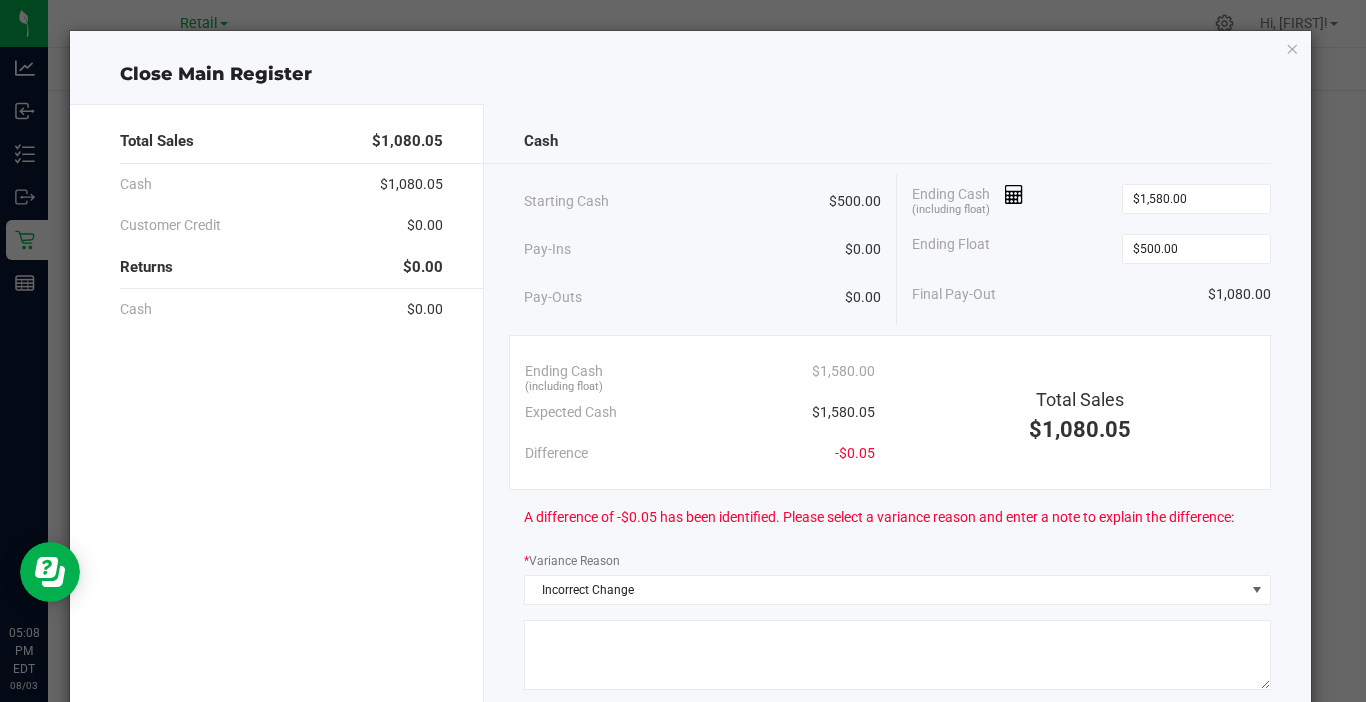 click 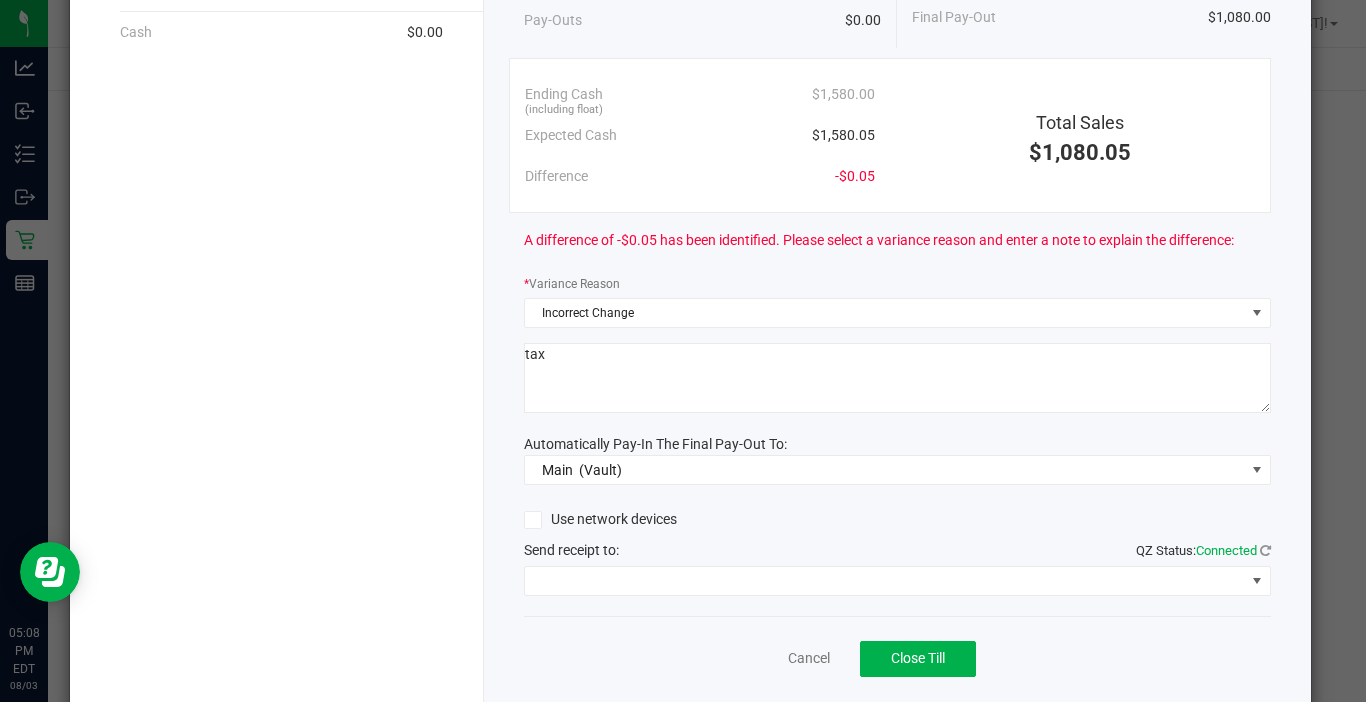 scroll, scrollTop: 300, scrollLeft: 0, axis: vertical 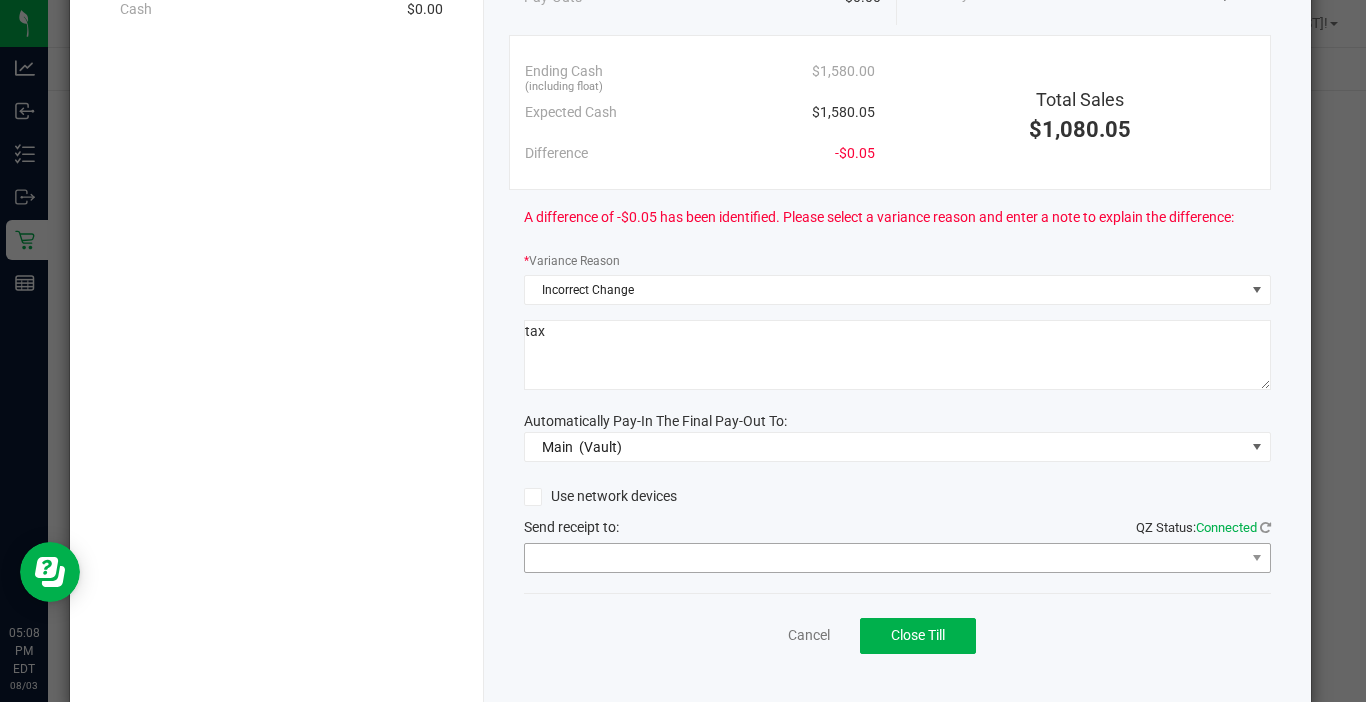 type on "tax" 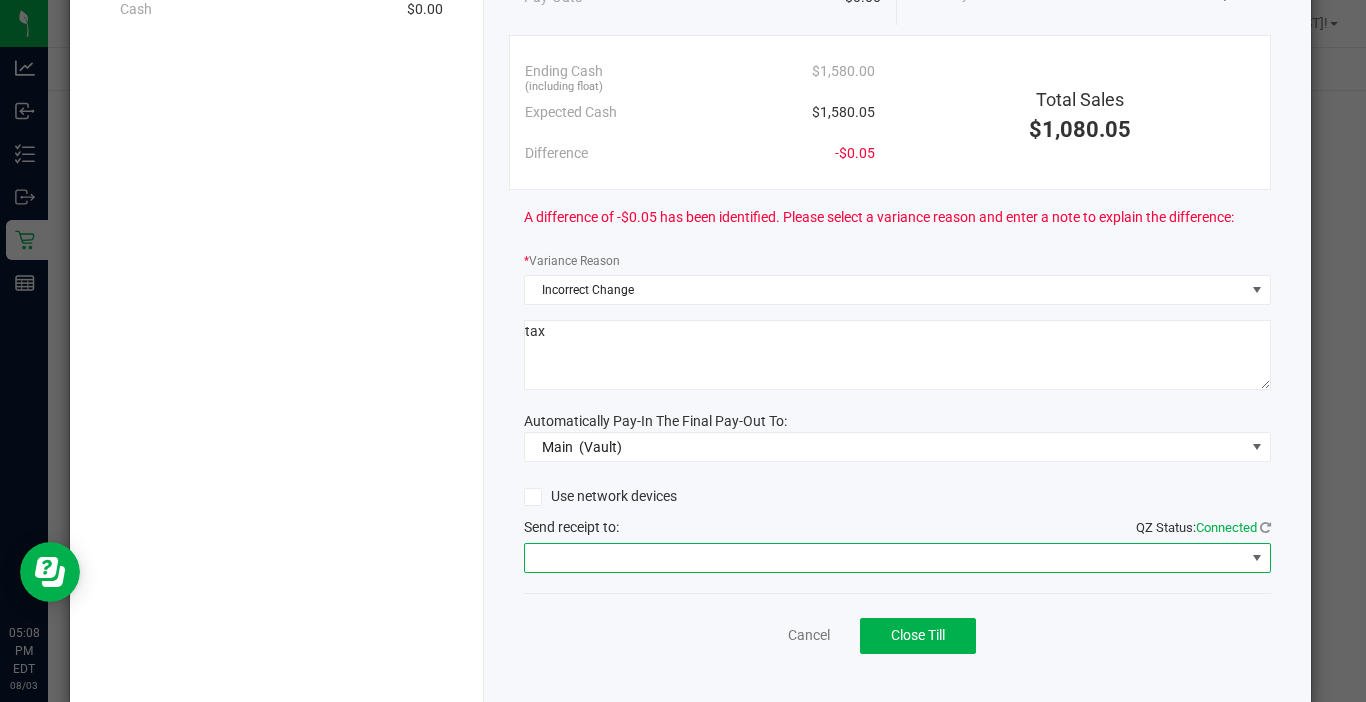 click at bounding box center (885, 558) 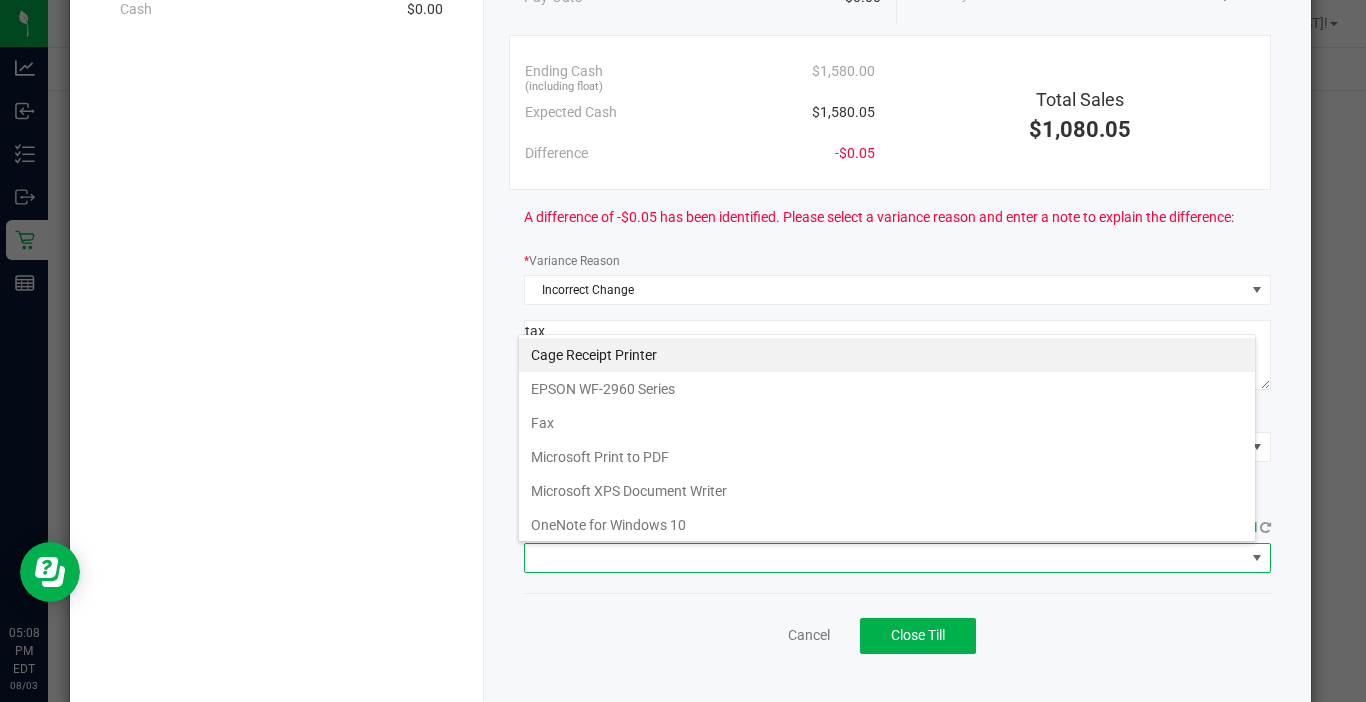 scroll, scrollTop: 99970, scrollLeft: 99262, axis: both 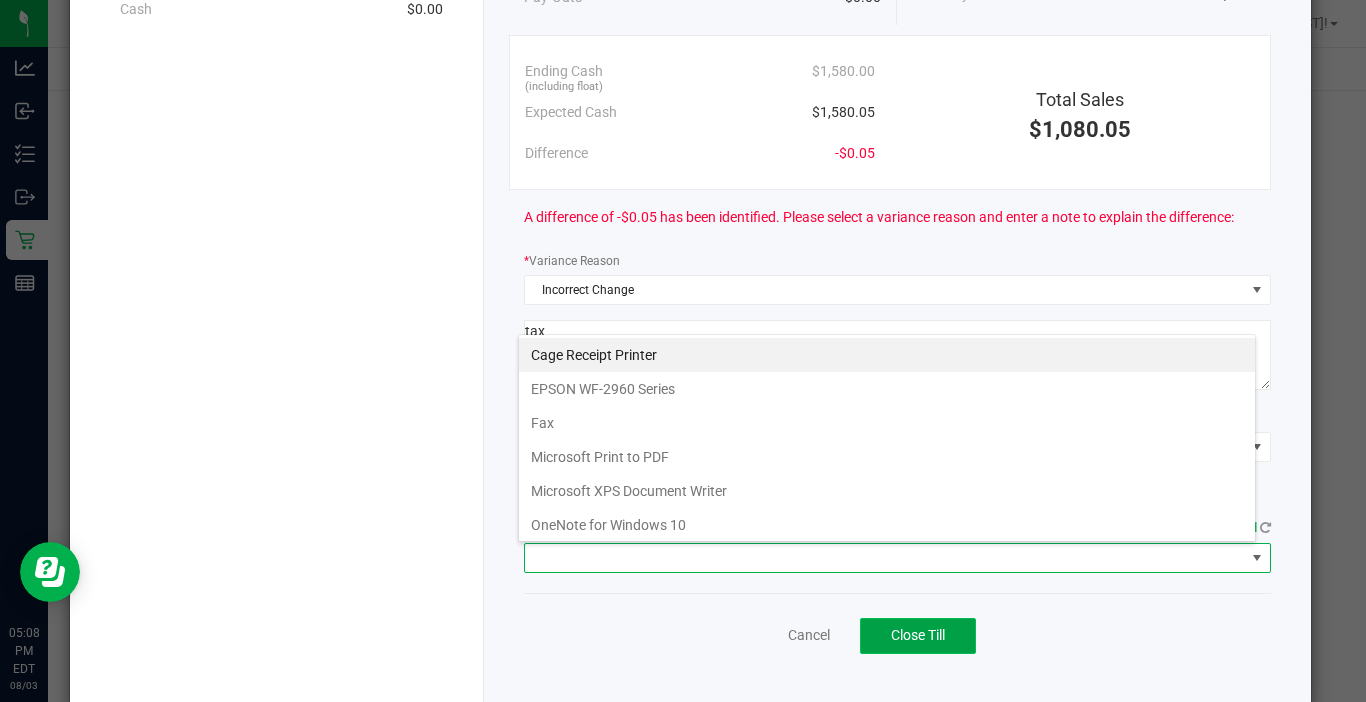 click on "Close Till" 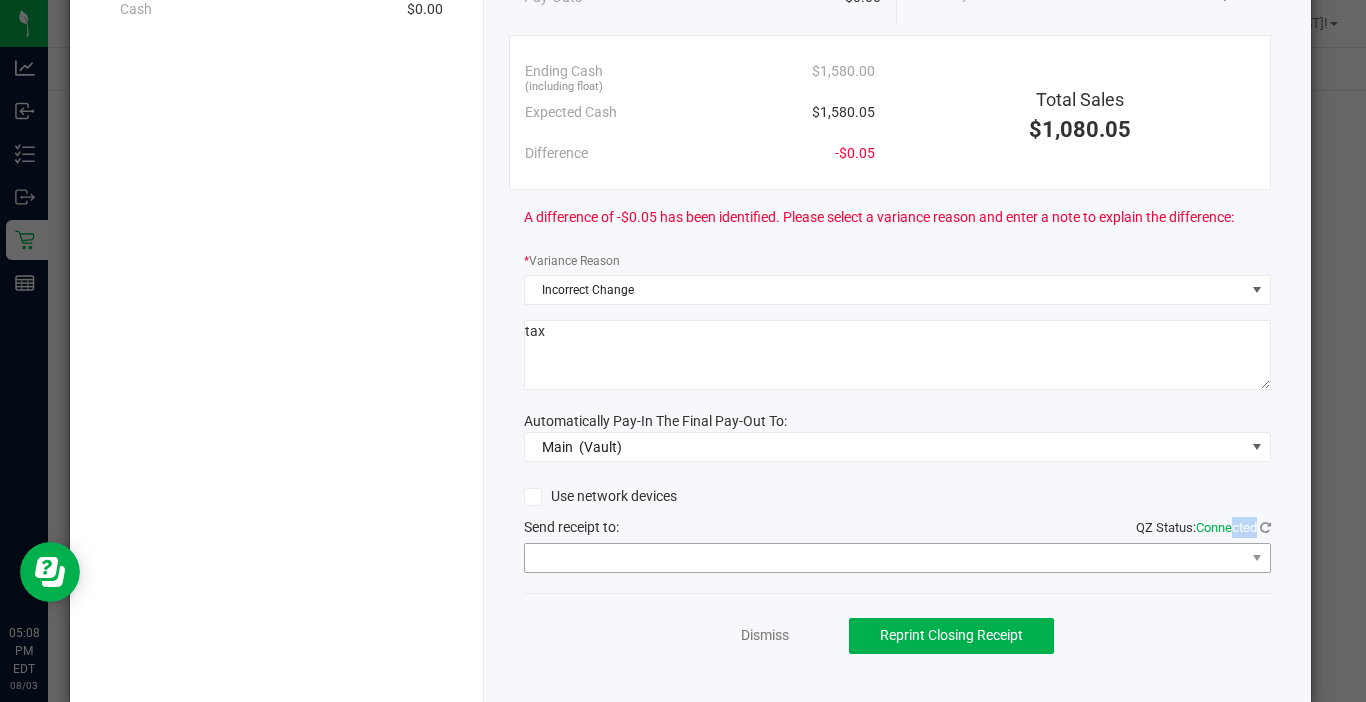click on "Use network devices   Send receipt to:   QZ Status:   Connected" 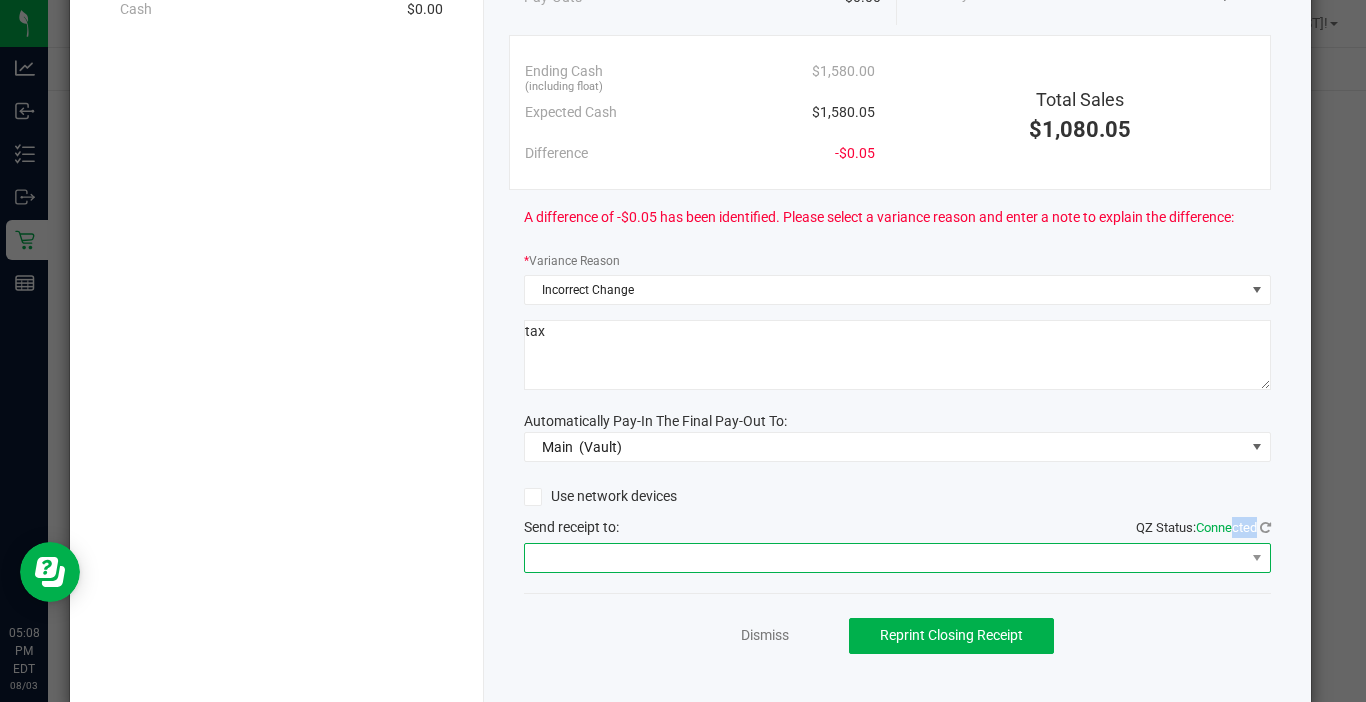 click at bounding box center (885, 558) 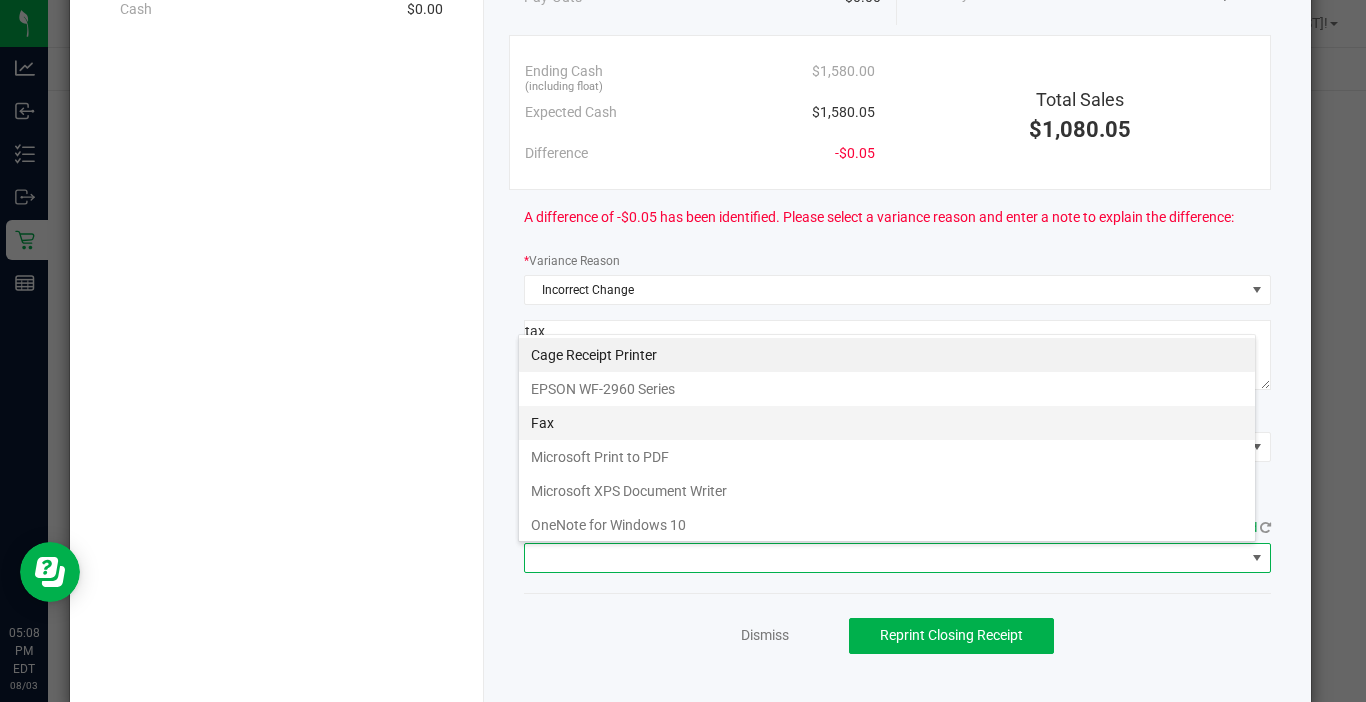 scroll, scrollTop: 99970, scrollLeft: 99262, axis: both 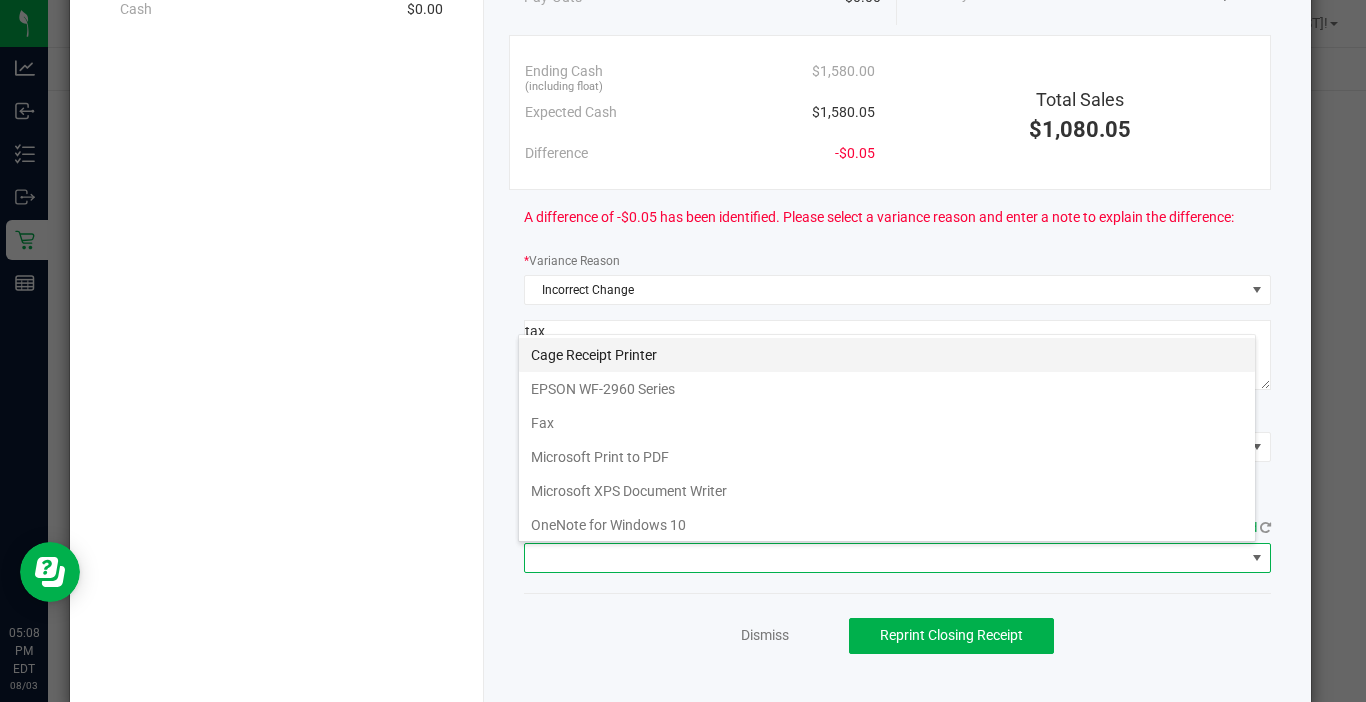 click on "Cage Receipt Printer" at bounding box center [887, 355] 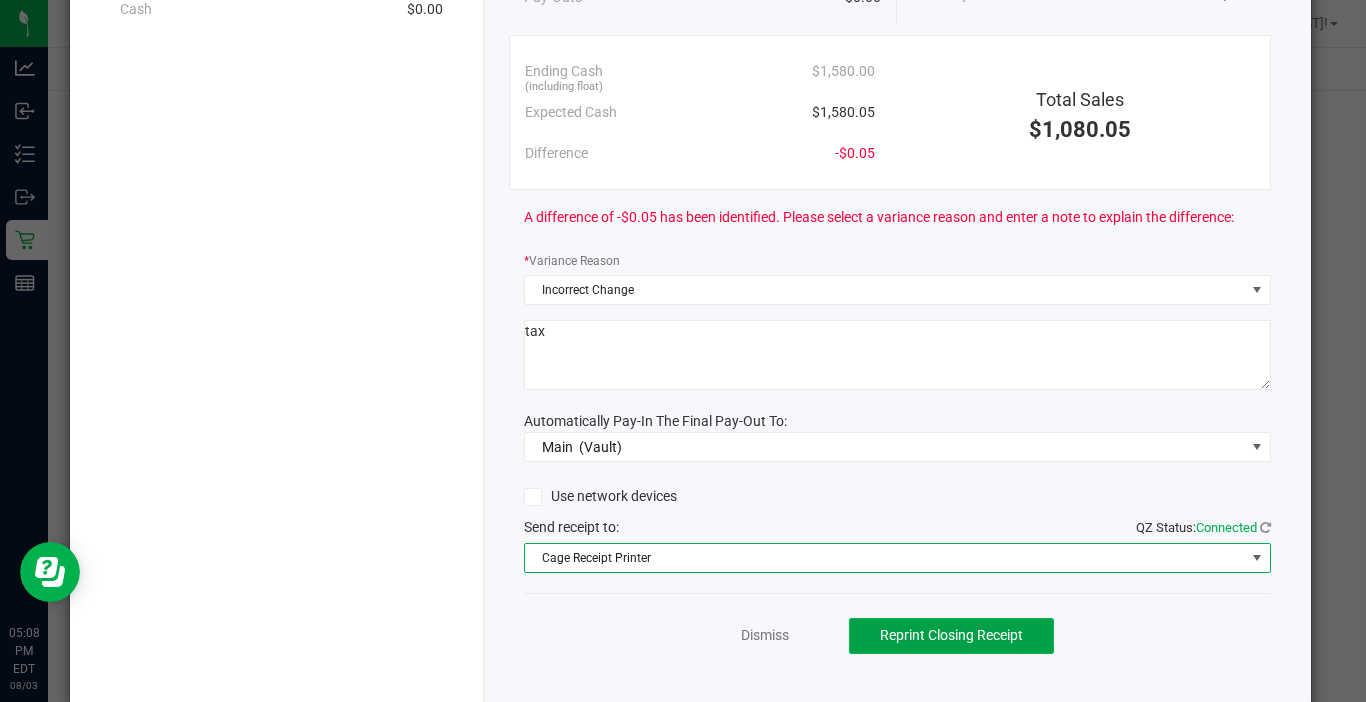 click on "Reprint Closing Receipt" 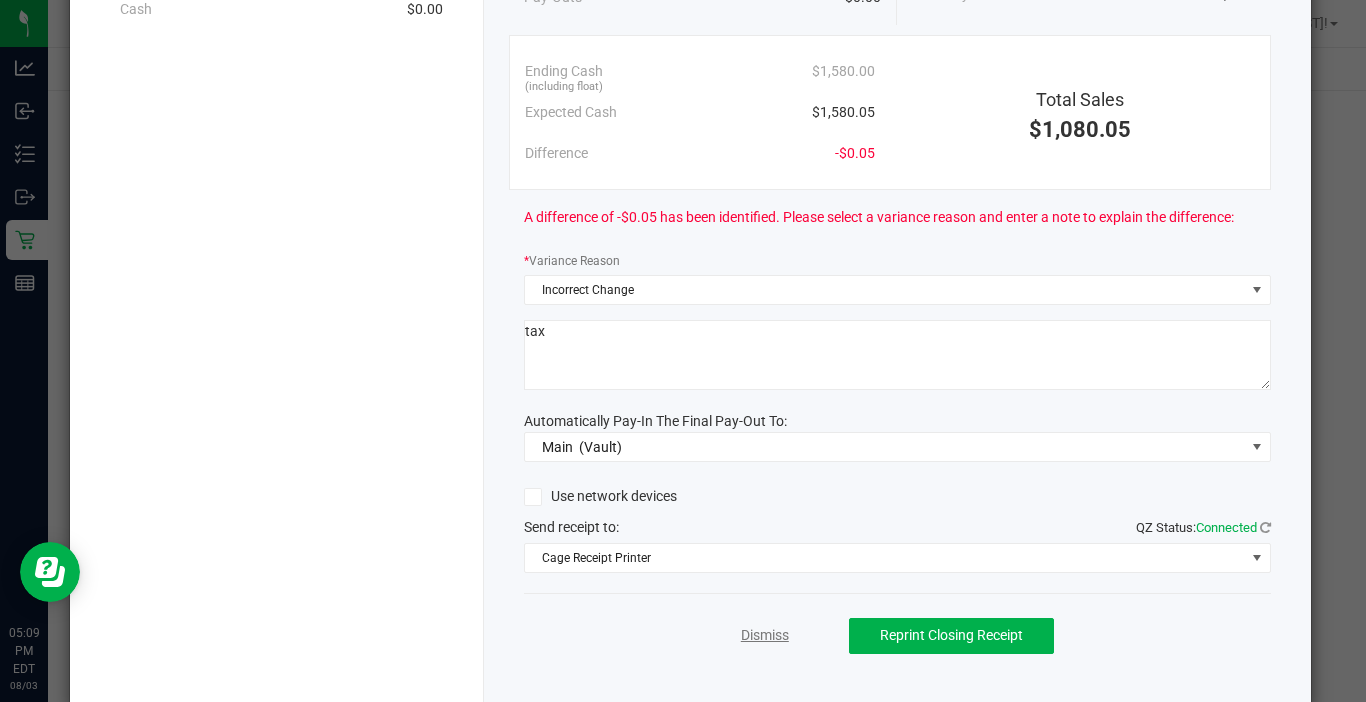 click on "Dismiss" 